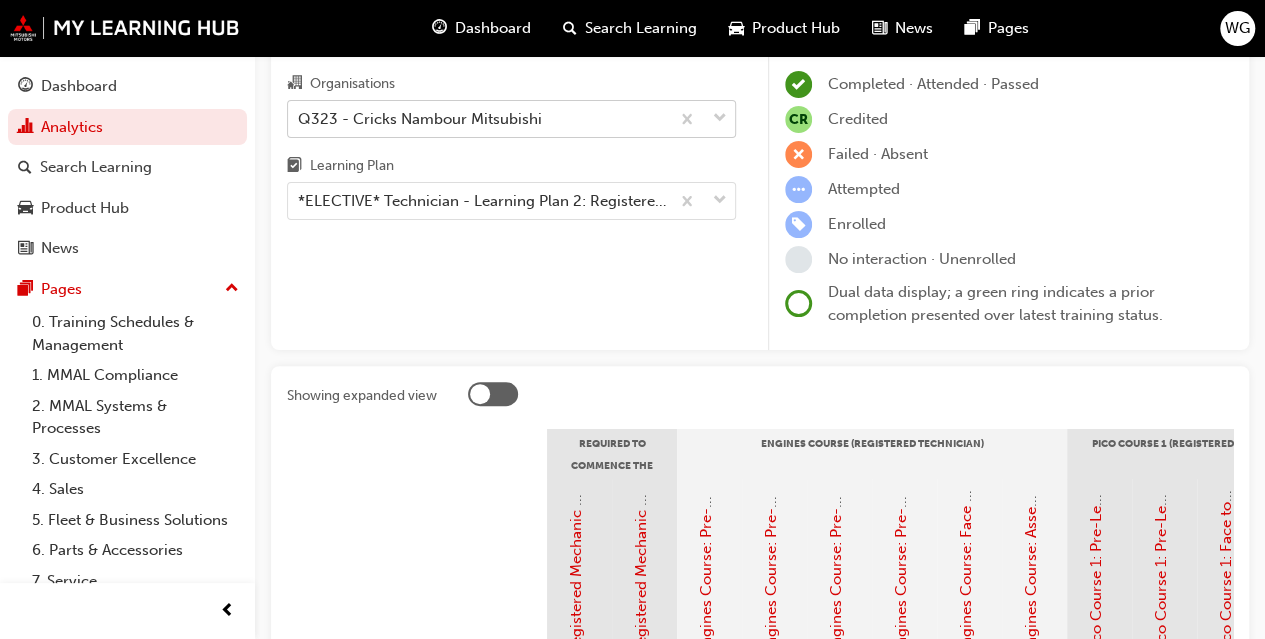 scroll, scrollTop: 114, scrollLeft: 0, axis: vertical 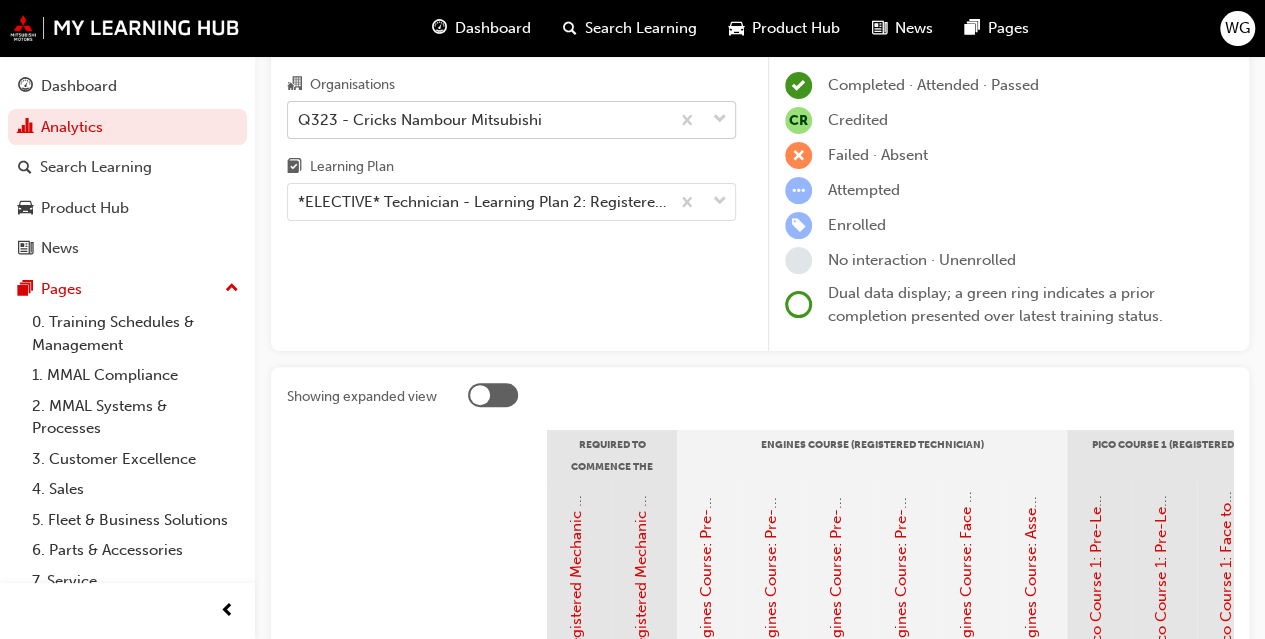 click on "Q323 - Cricks Nambour Mitsubishi" at bounding box center (420, 119) 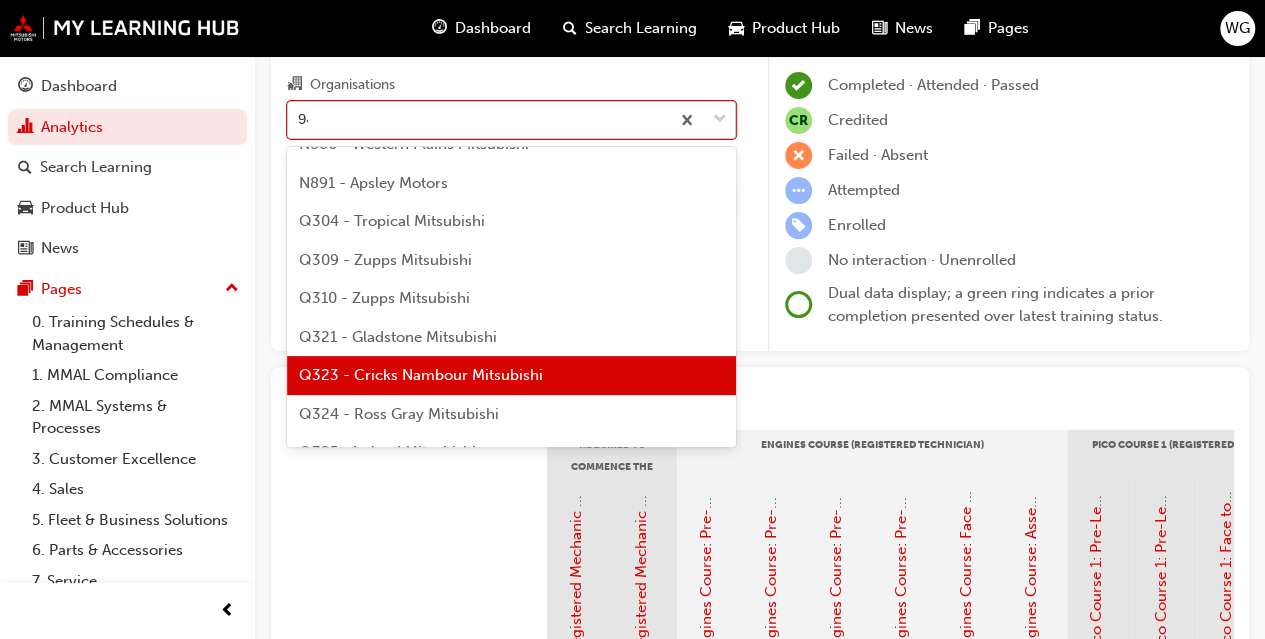 scroll, scrollTop: 0, scrollLeft: 0, axis: both 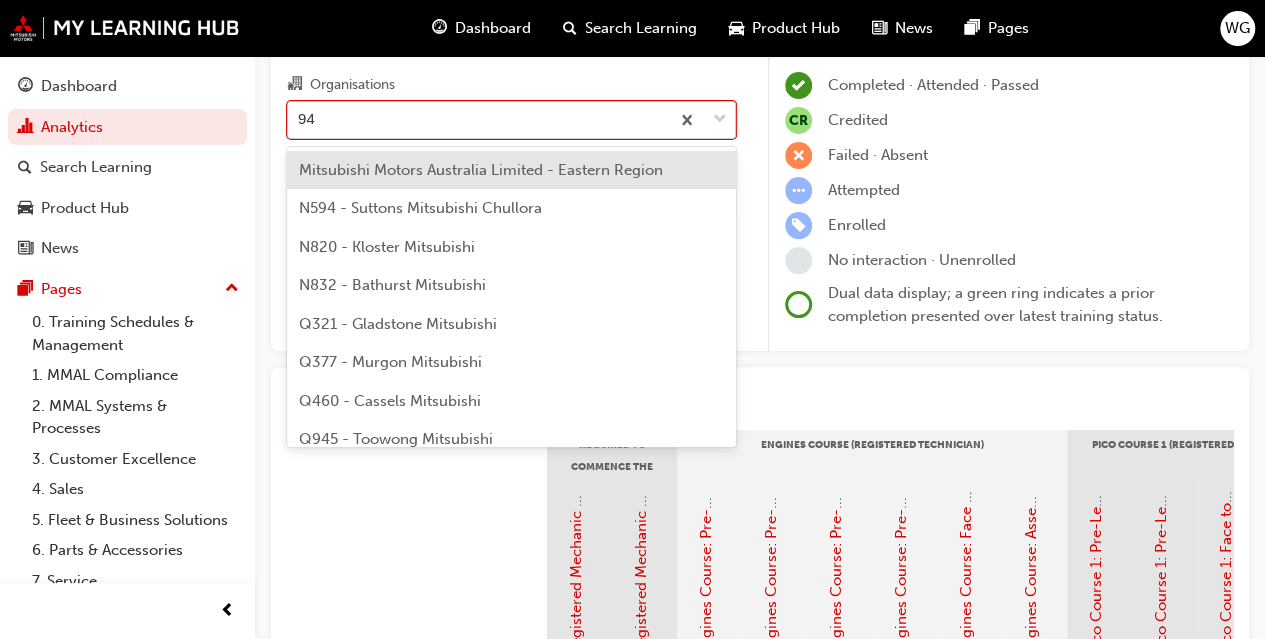 type on "942" 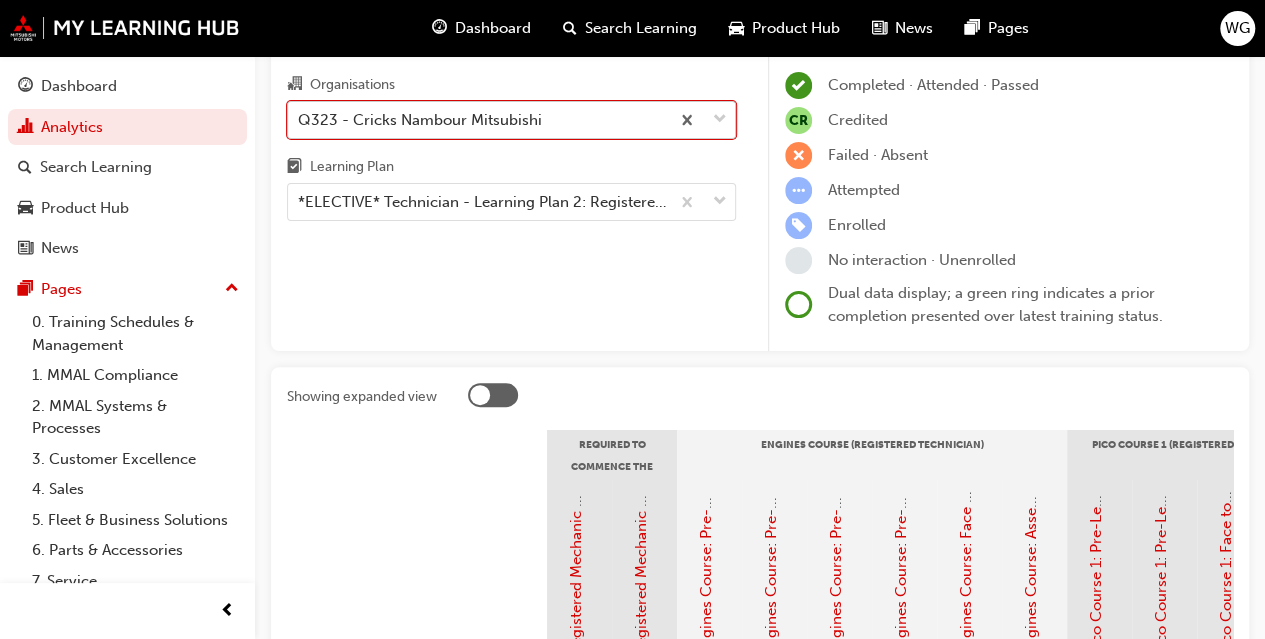 drag, startPoint x: 336, startPoint y: 128, endPoint x: 291, endPoint y: 114, distance: 47.127487 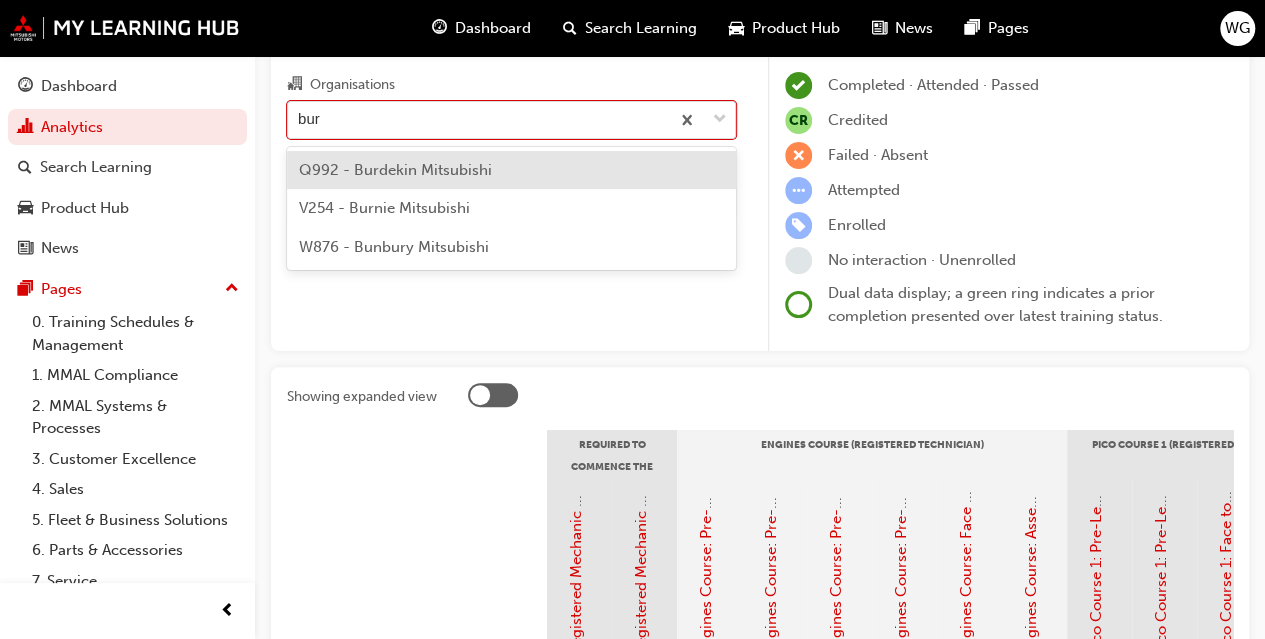 type on "burd" 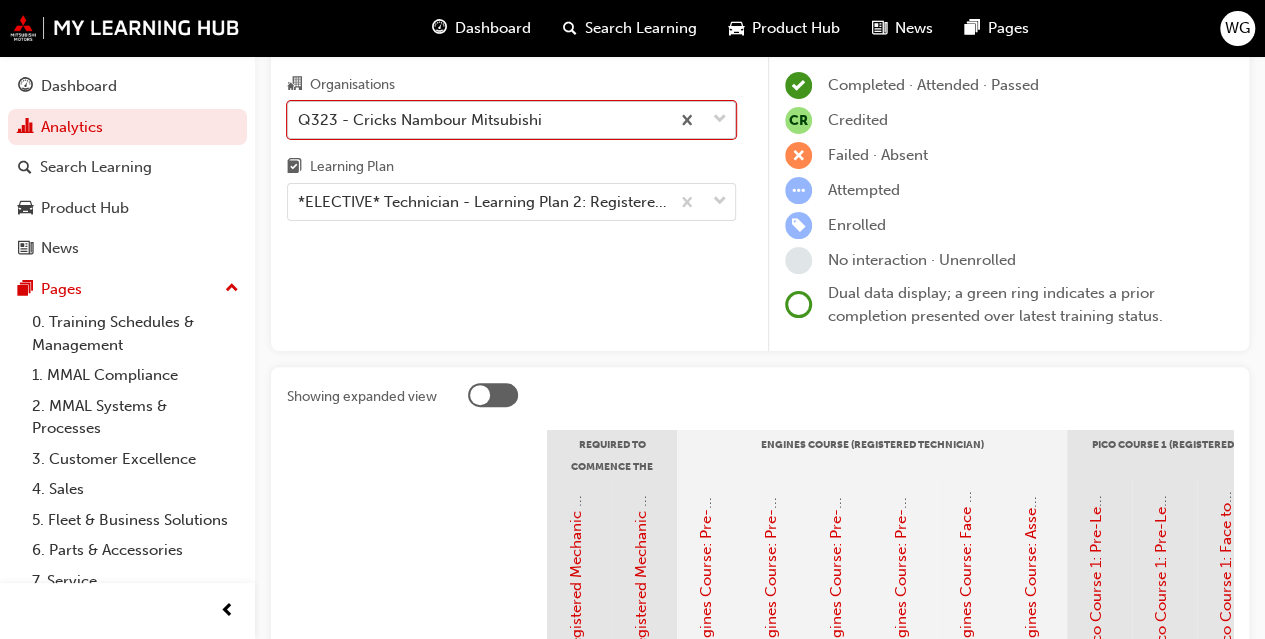 click on "Q323 - Cricks Nambour Mitsubishi" at bounding box center [478, 119] 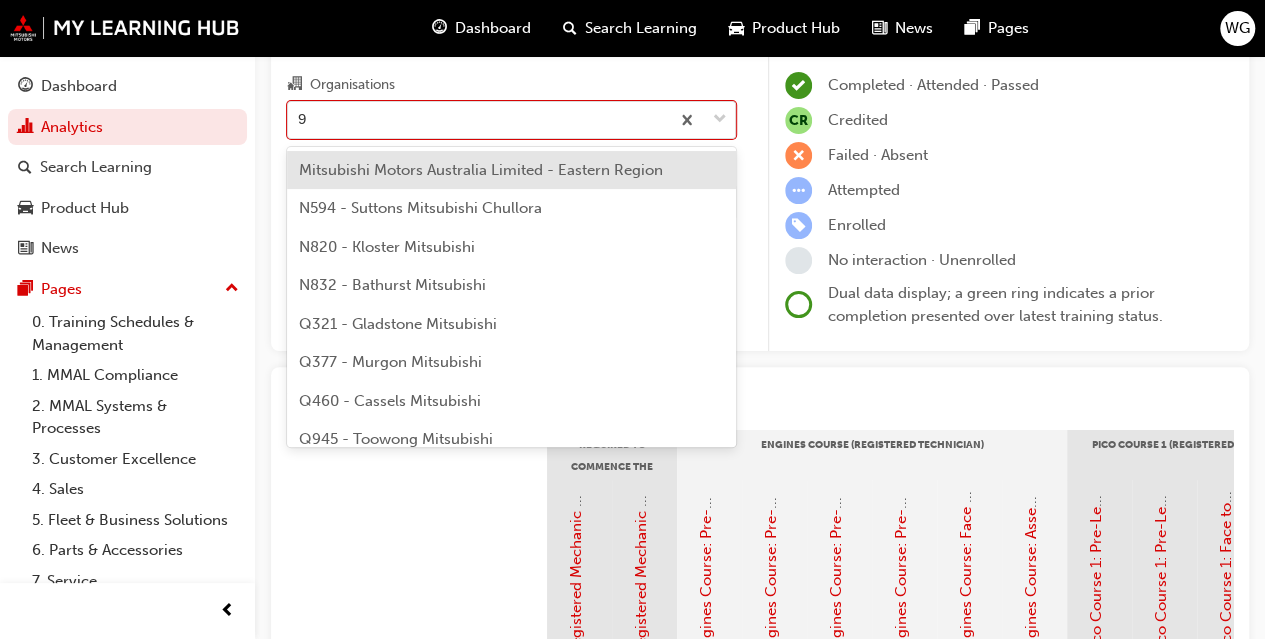 type on "94" 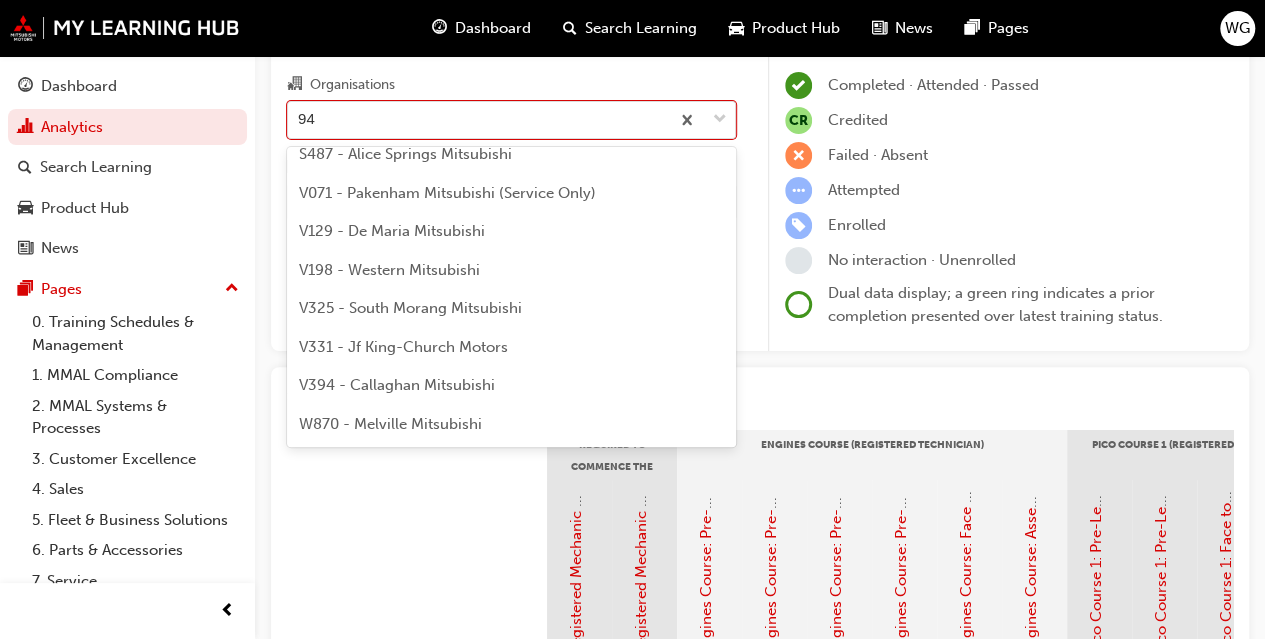 scroll, scrollTop: 458, scrollLeft: 0, axis: vertical 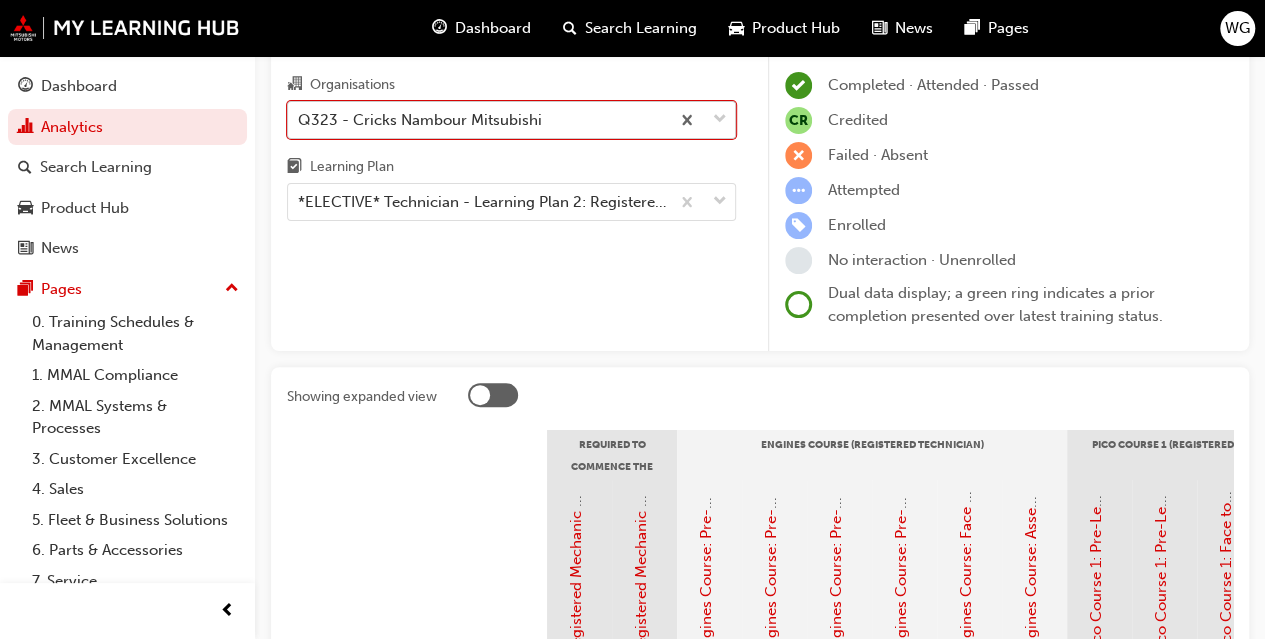 click on "Q323 - Cricks Nambour Mitsubishi" at bounding box center (478, 119) 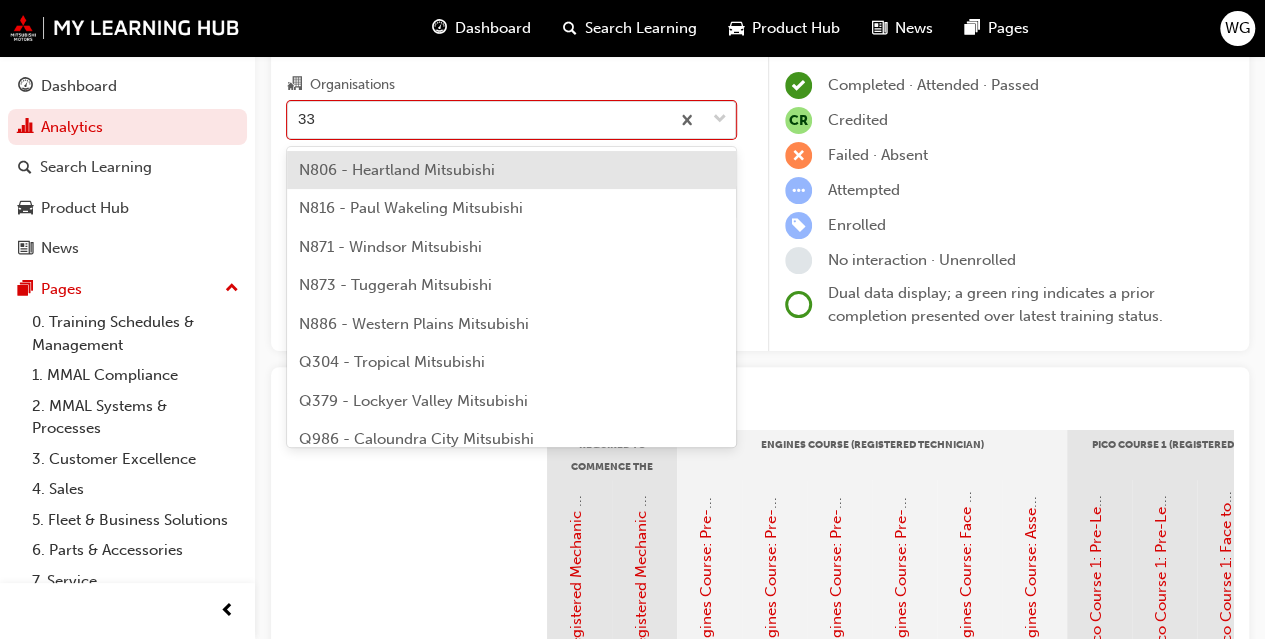 type on "3" 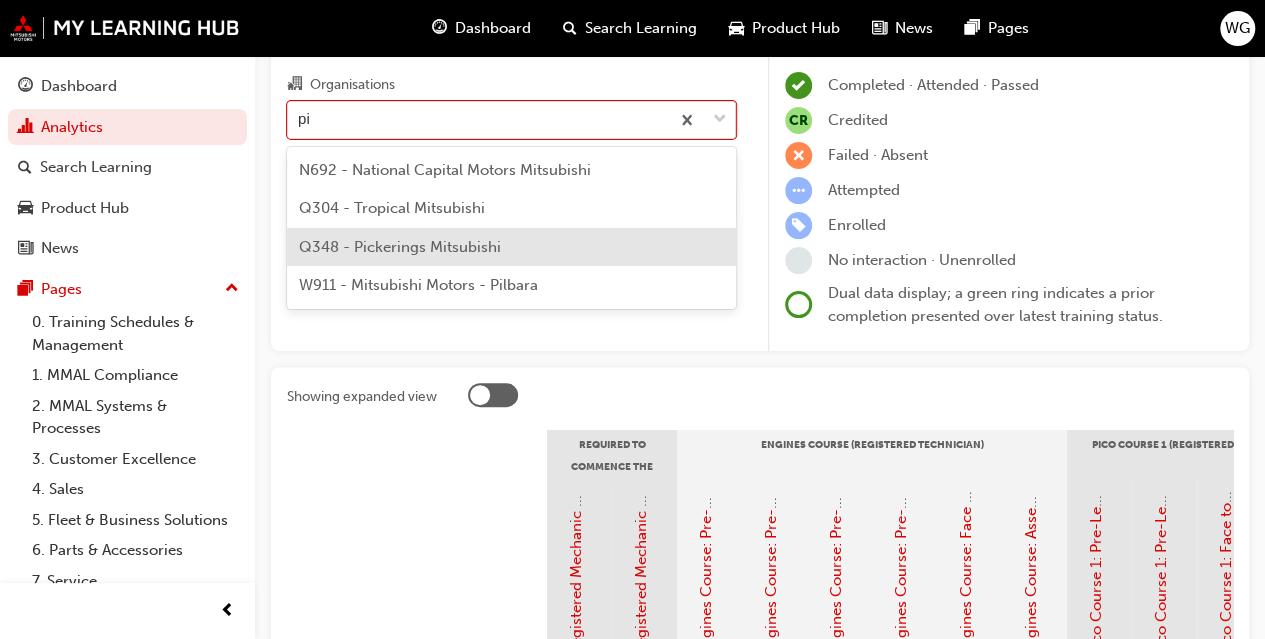 type on "p" 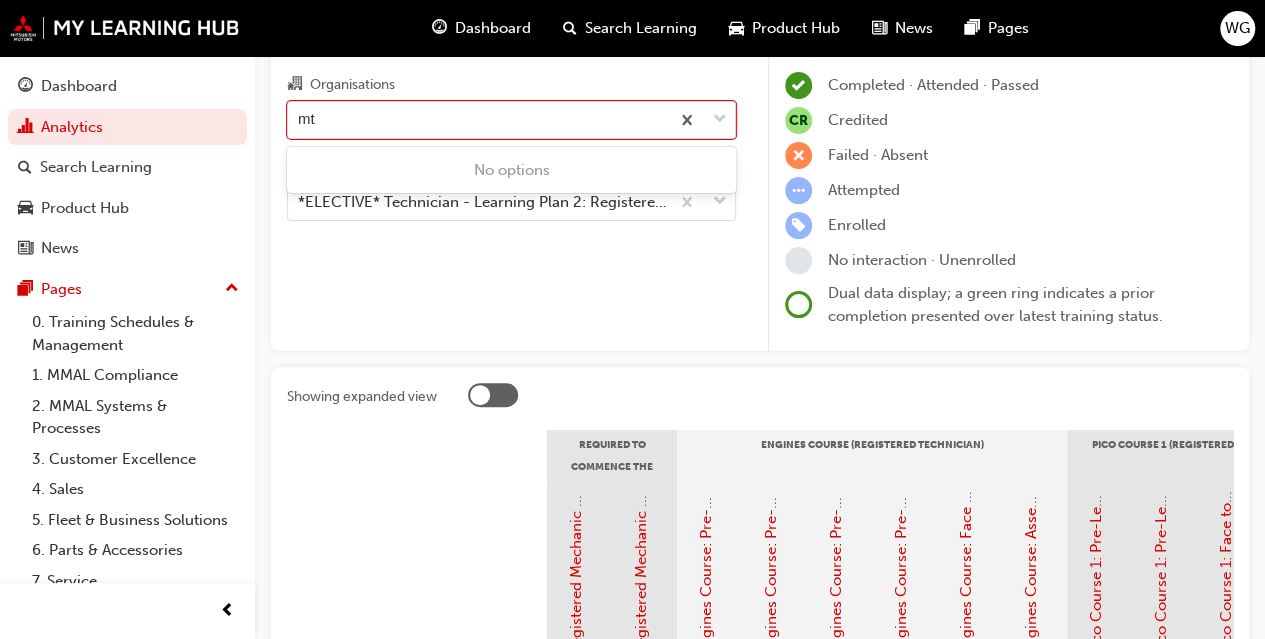 type on "m" 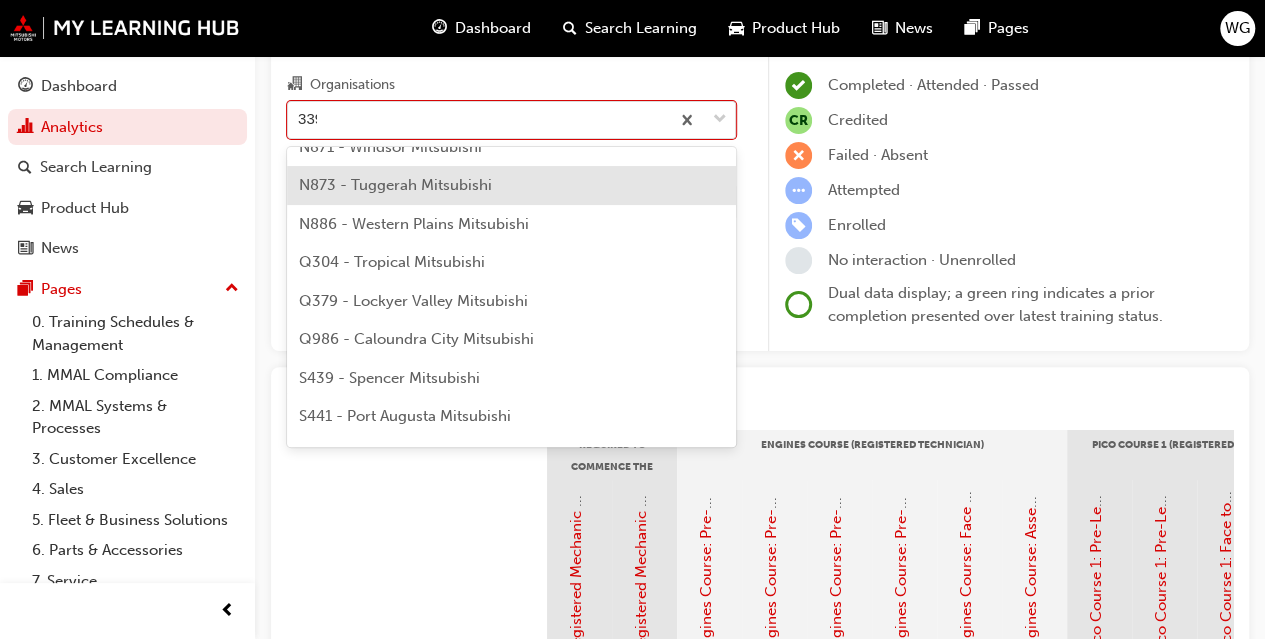 scroll, scrollTop: 0, scrollLeft: 0, axis: both 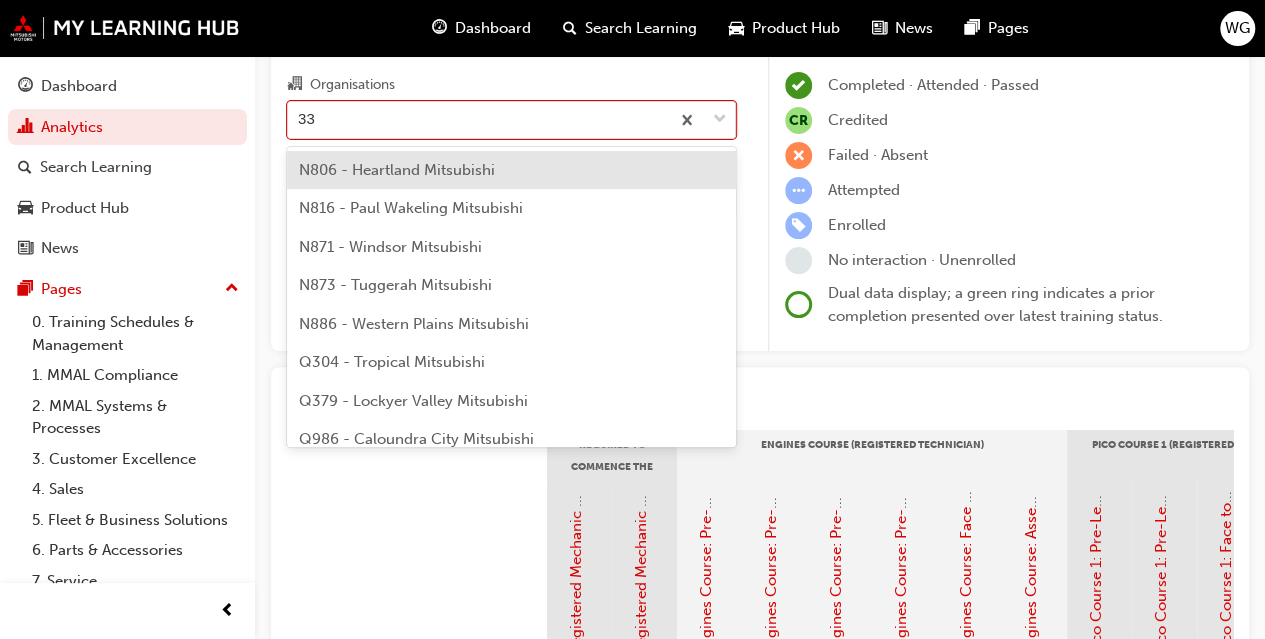 type on "3" 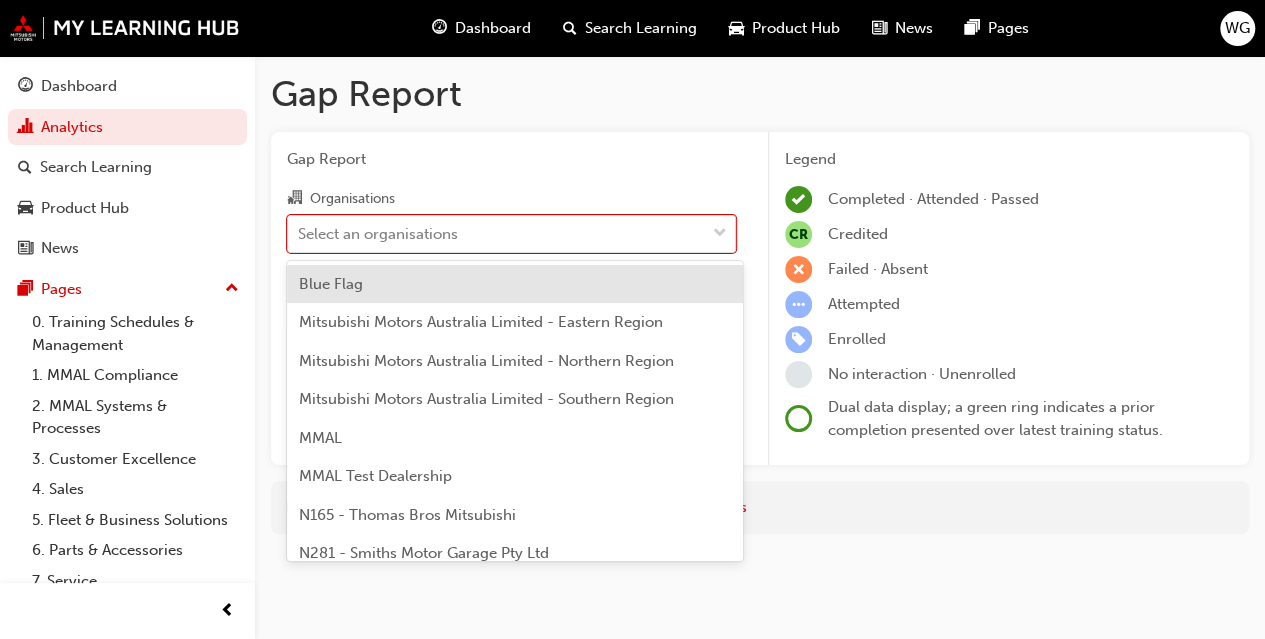 scroll, scrollTop: 0, scrollLeft: 0, axis: both 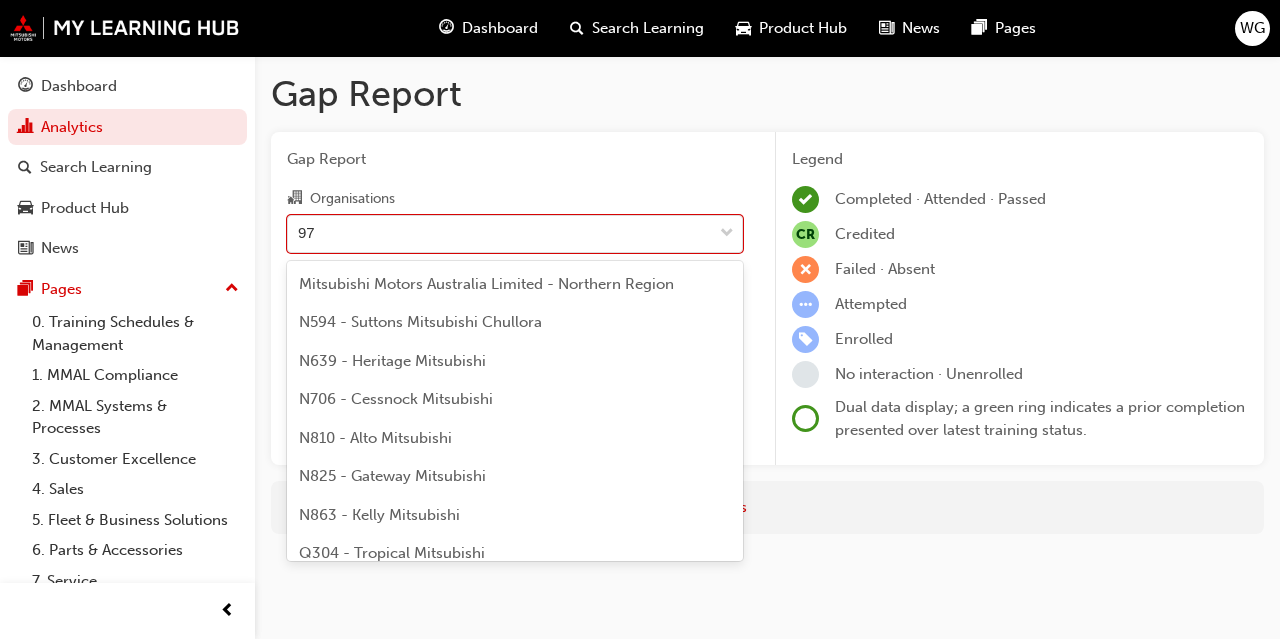 type on "9" 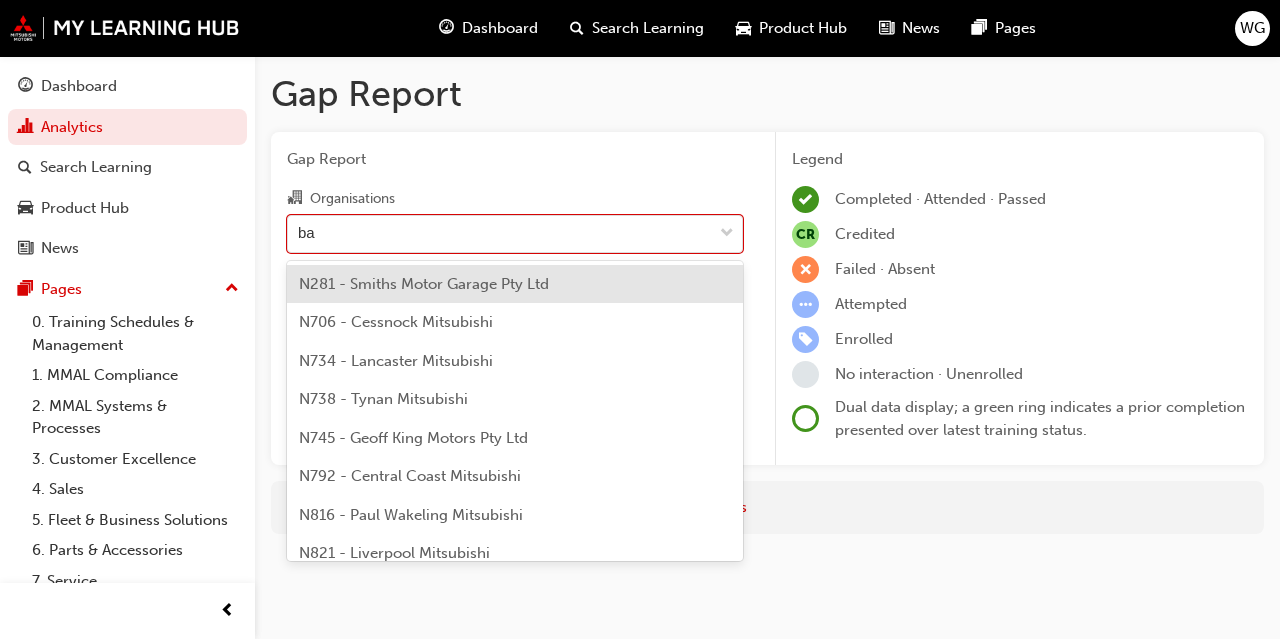 type on "bar" 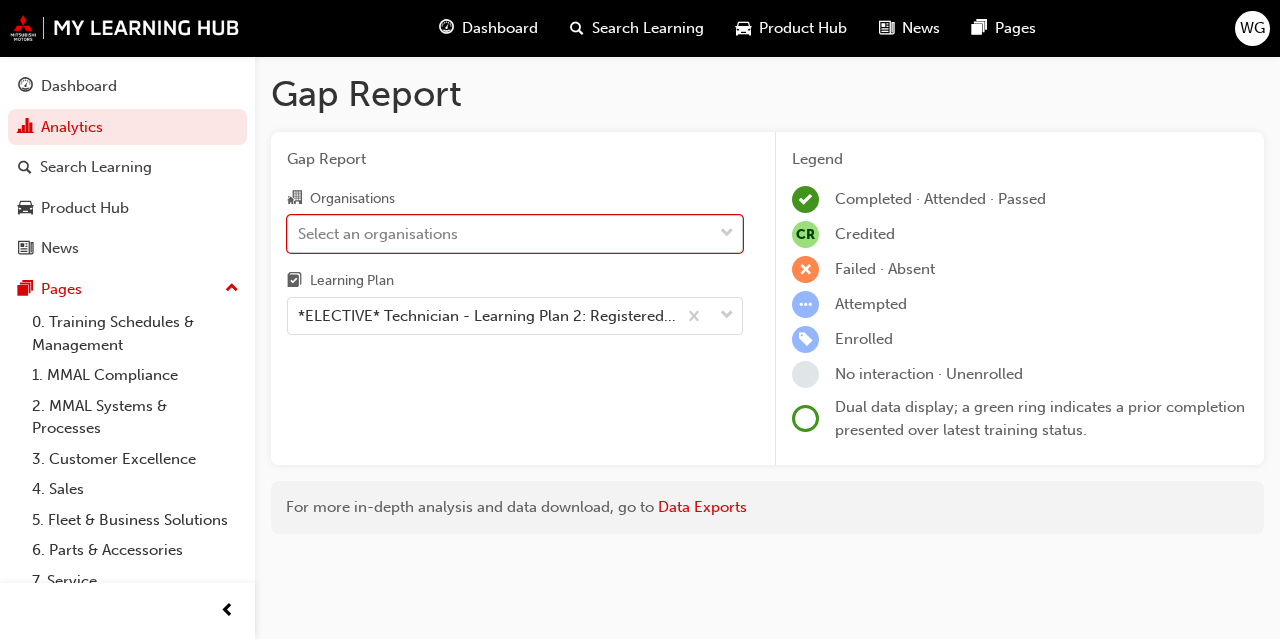 click on "Select an organisations" at bounding box center (500, 233) 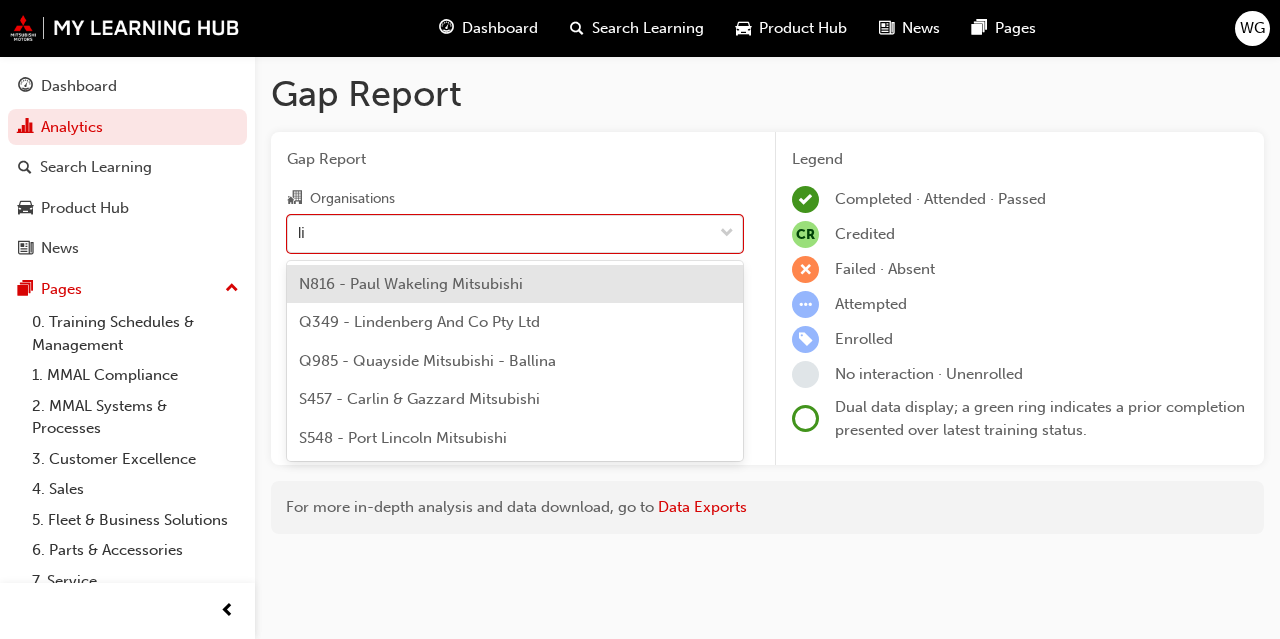 type on "l" 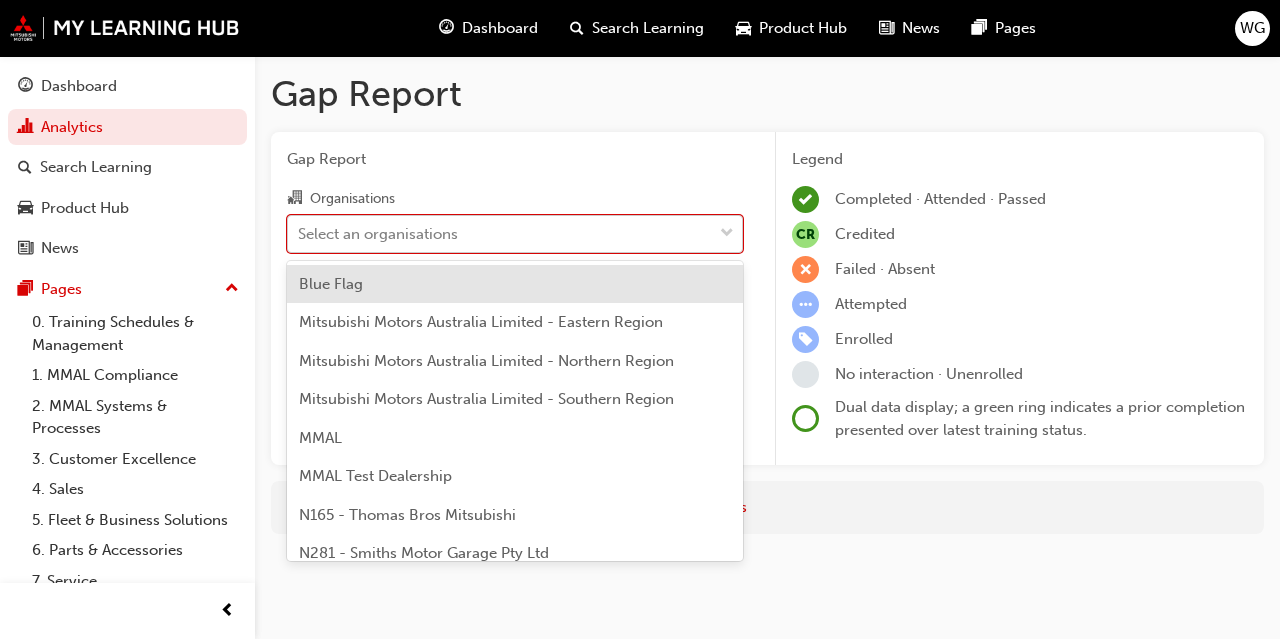 click on "Select an organisations" at bounding box center (378, 233) 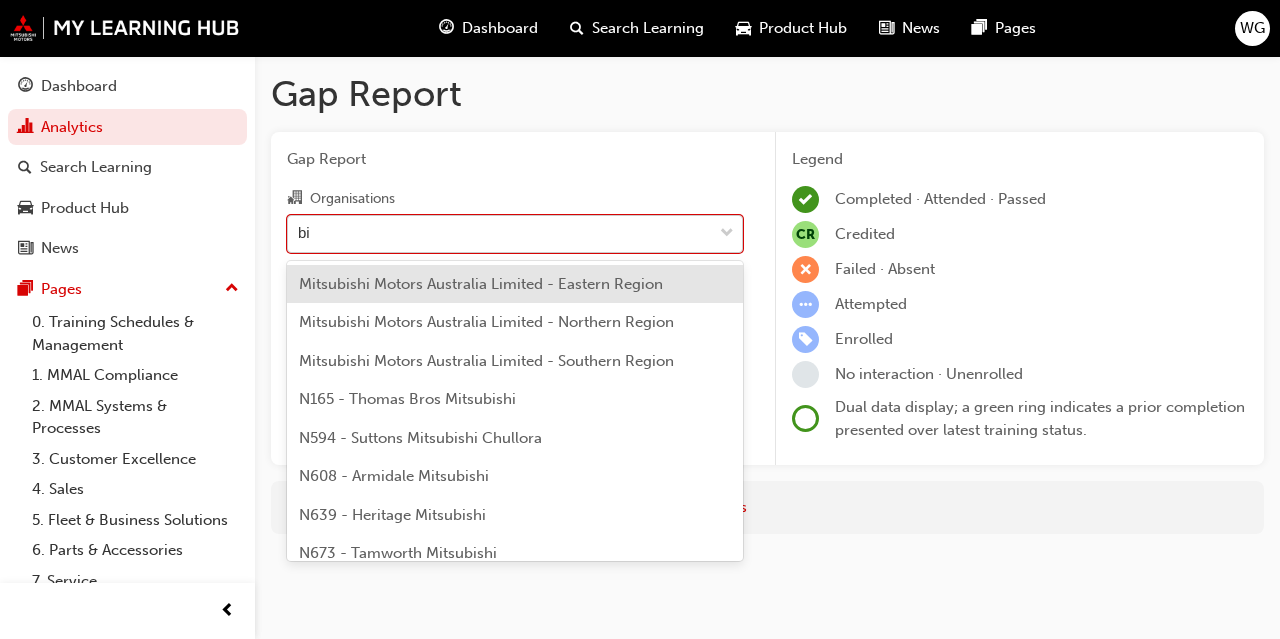 type on "b" 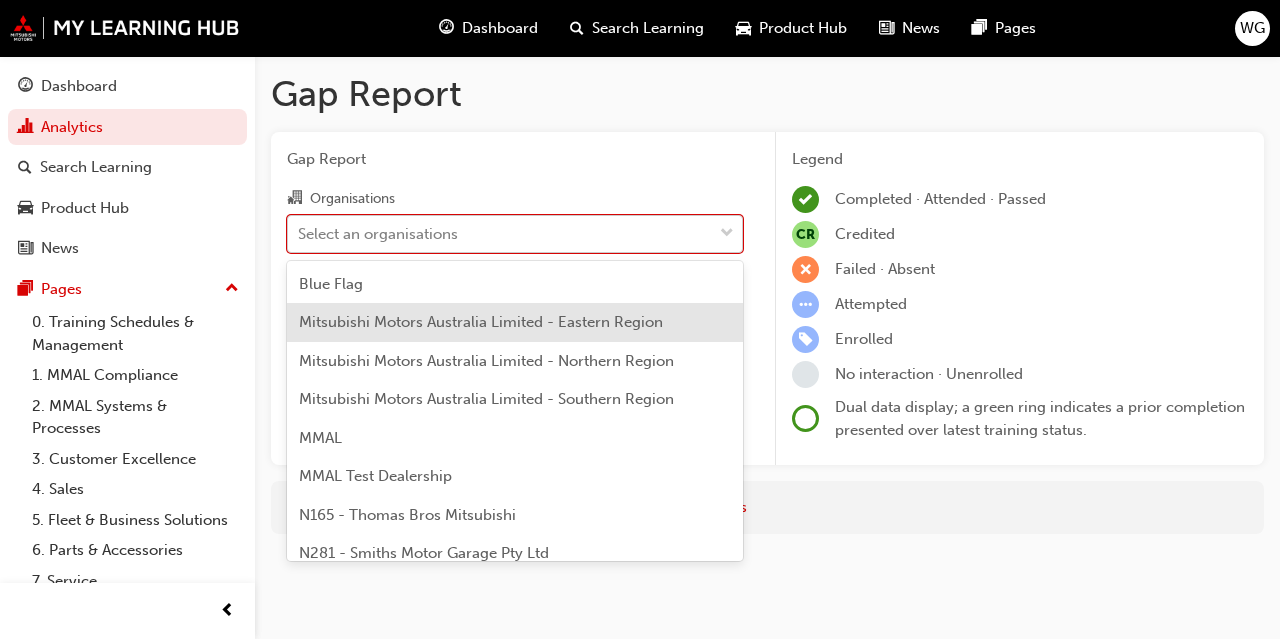 click on "Gap Report" at bounding box center [767, 94] 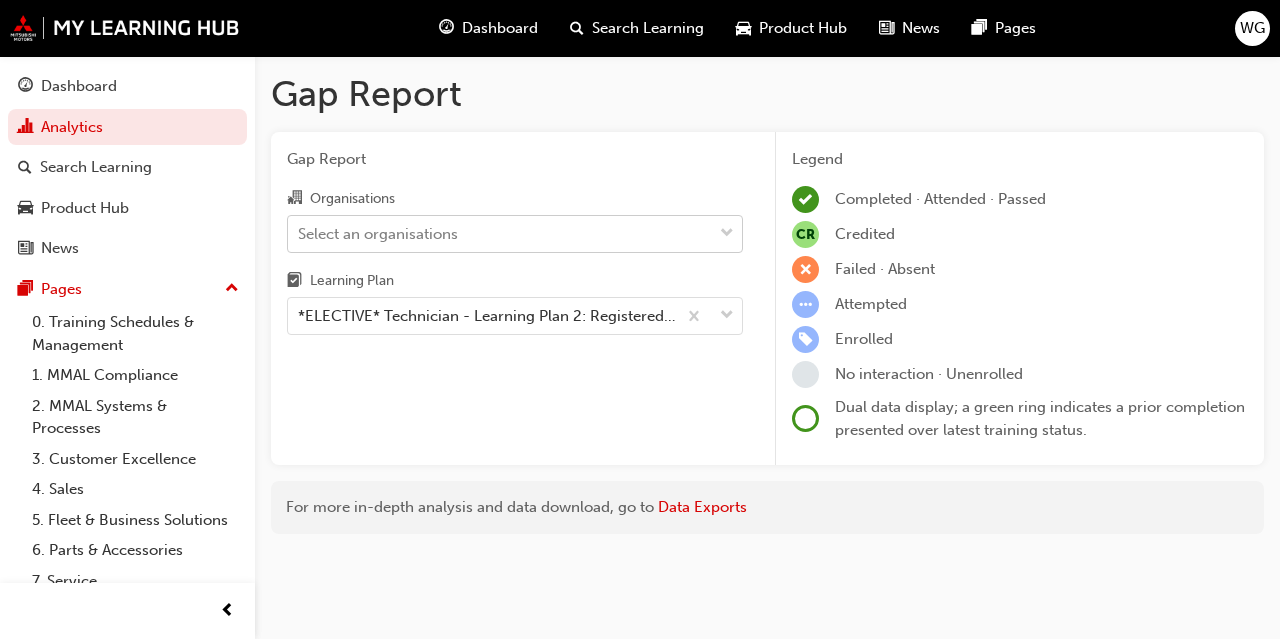 click on "Select an organisations" at bounding box center (378, 233) 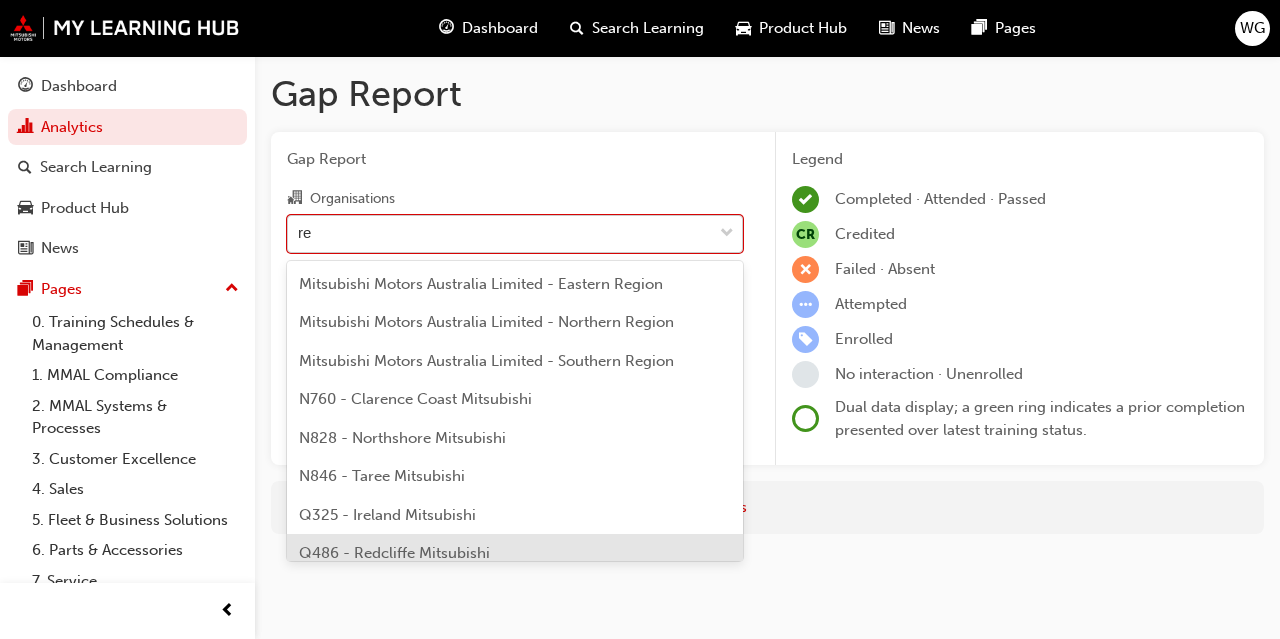 type on "r" 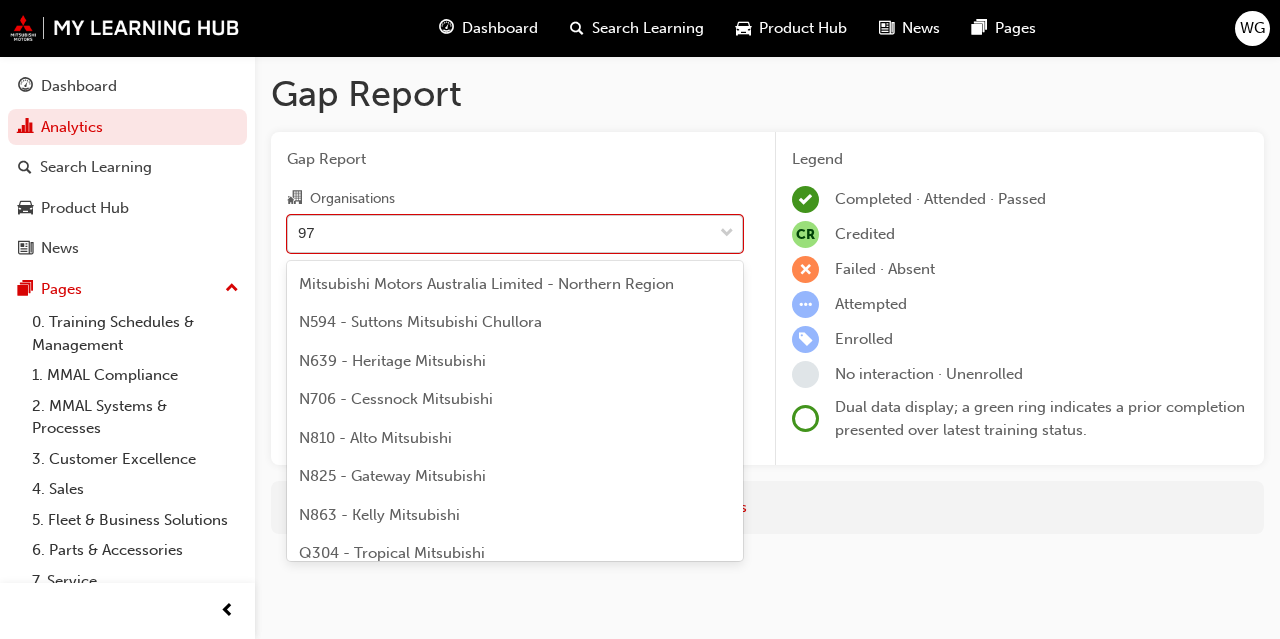 type on "9" 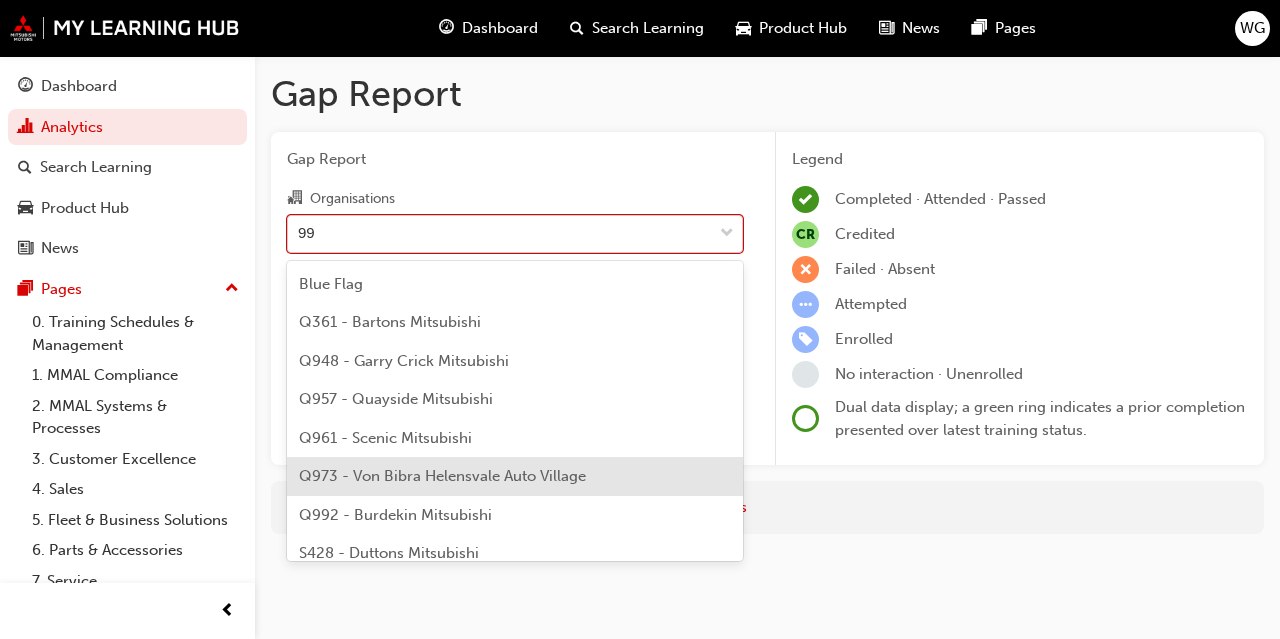 type on "9" 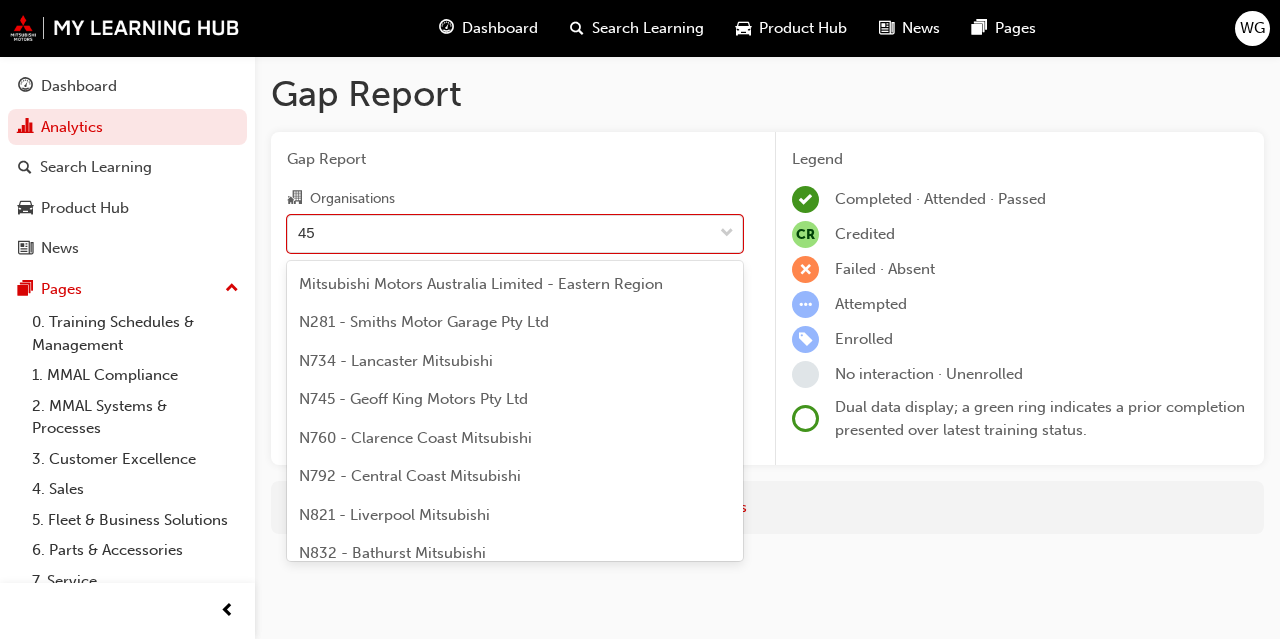 type on "4" 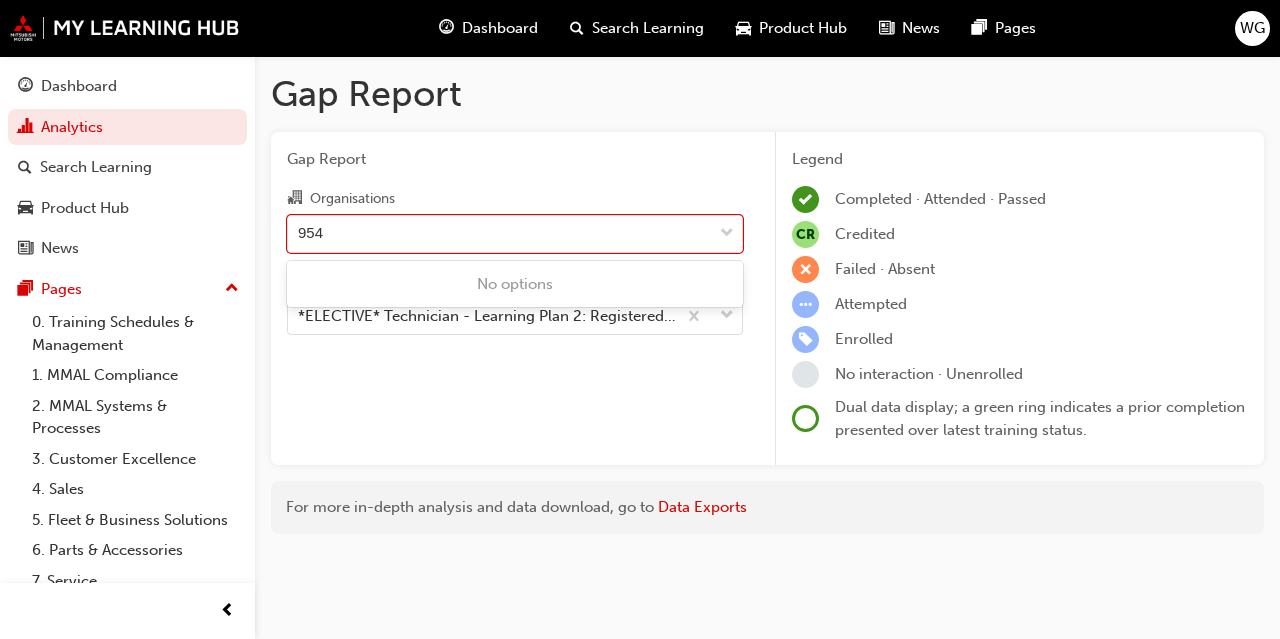 type on "954" 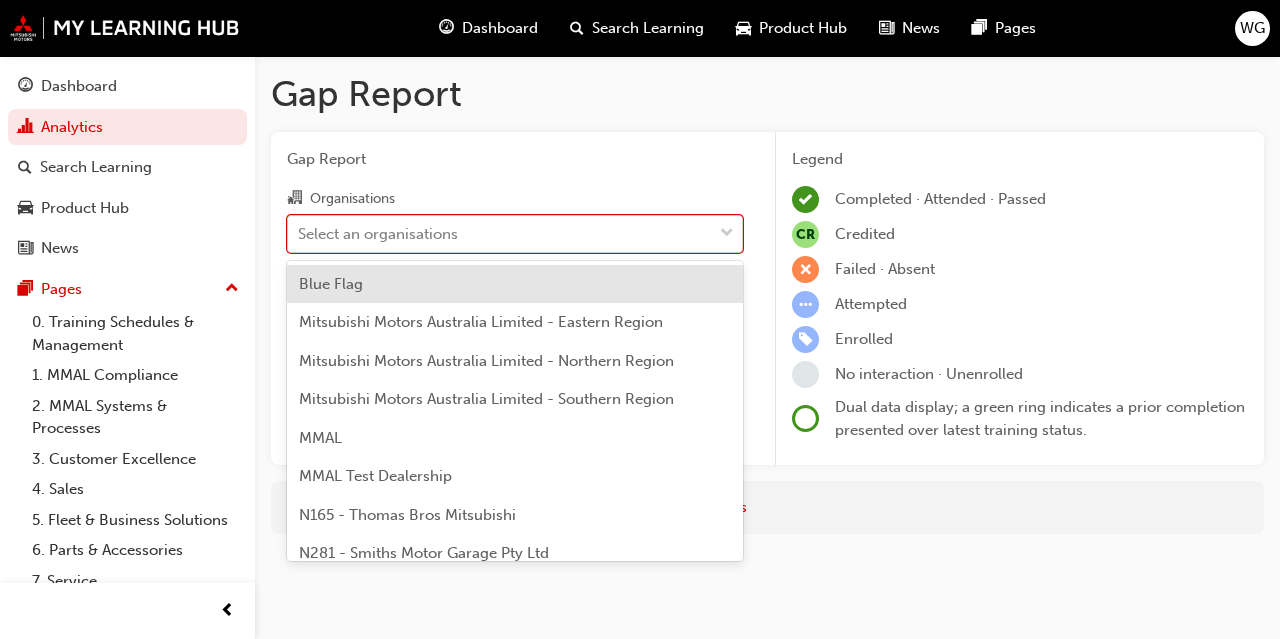 click on "Select an organisations" at bounding box center [378, 233] 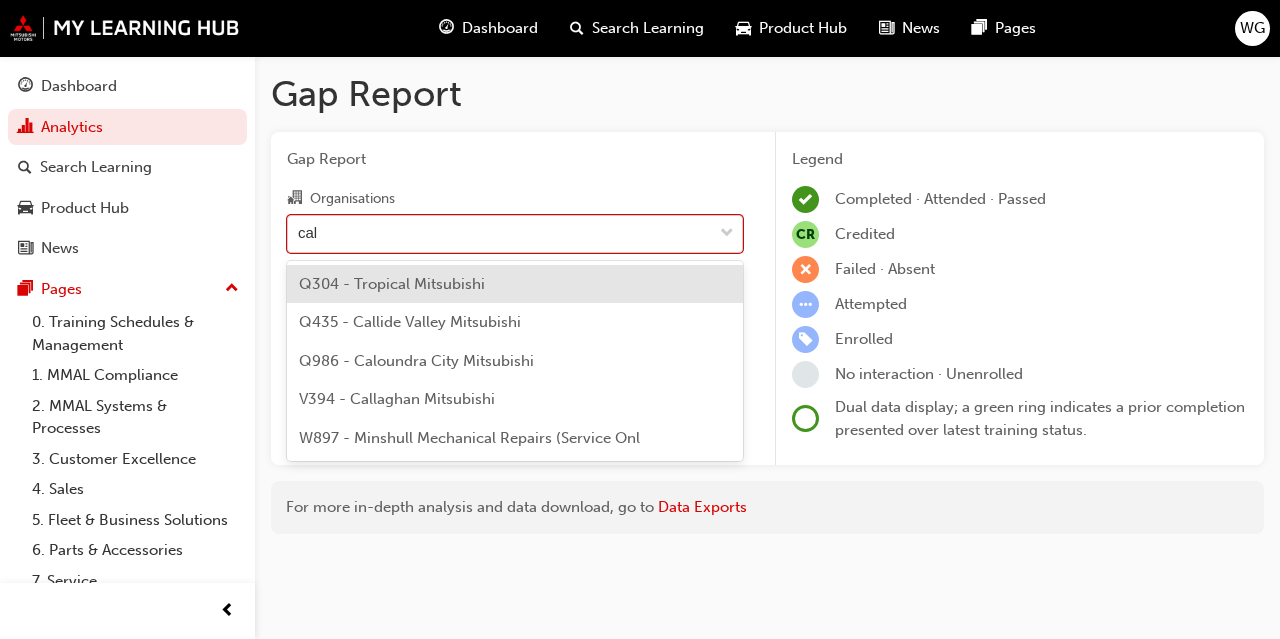 type on "call" 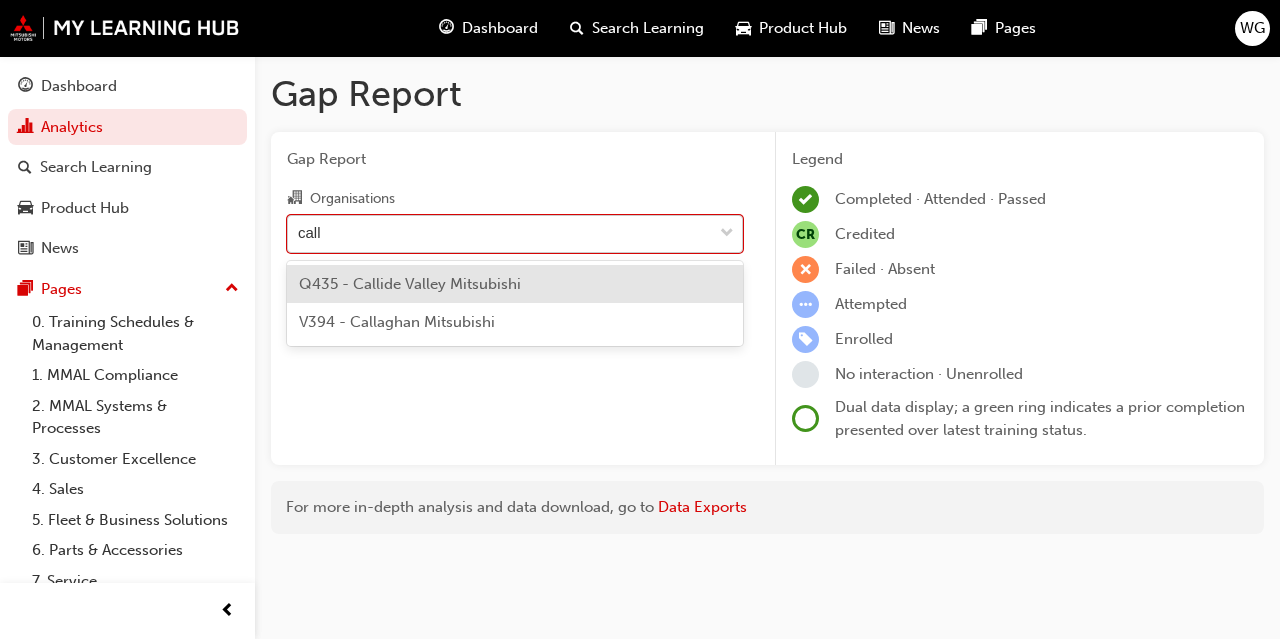 click on "Q435 - Callide Valley Mitsubishi" at bounding box center [410, 284] 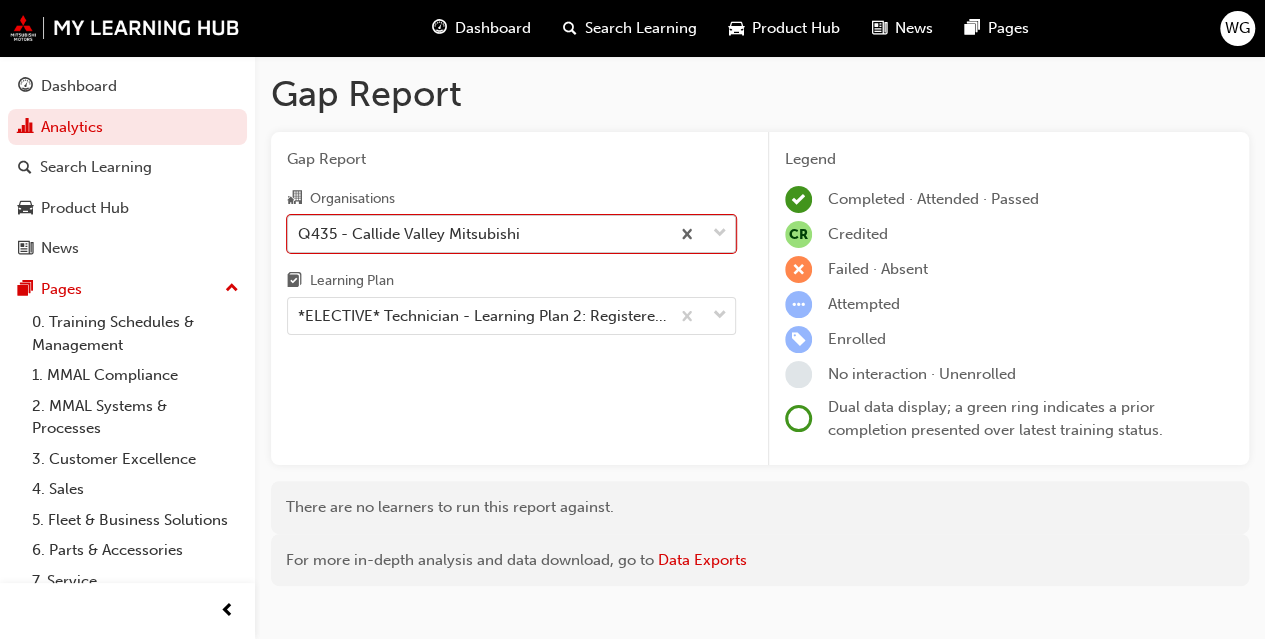 click on "Q435 - Callide Valley Mitsubishi" at bounding box center [478, 233] 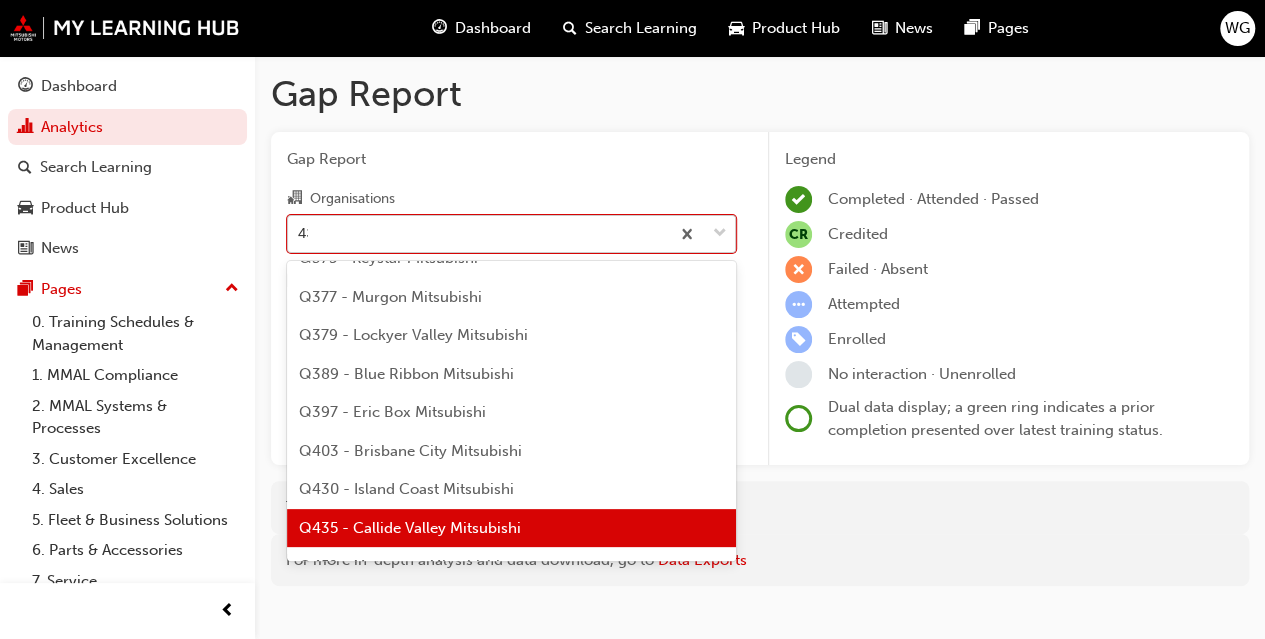 scroll, scrollTop: 295, scrollLeft: 0, axis: vertical 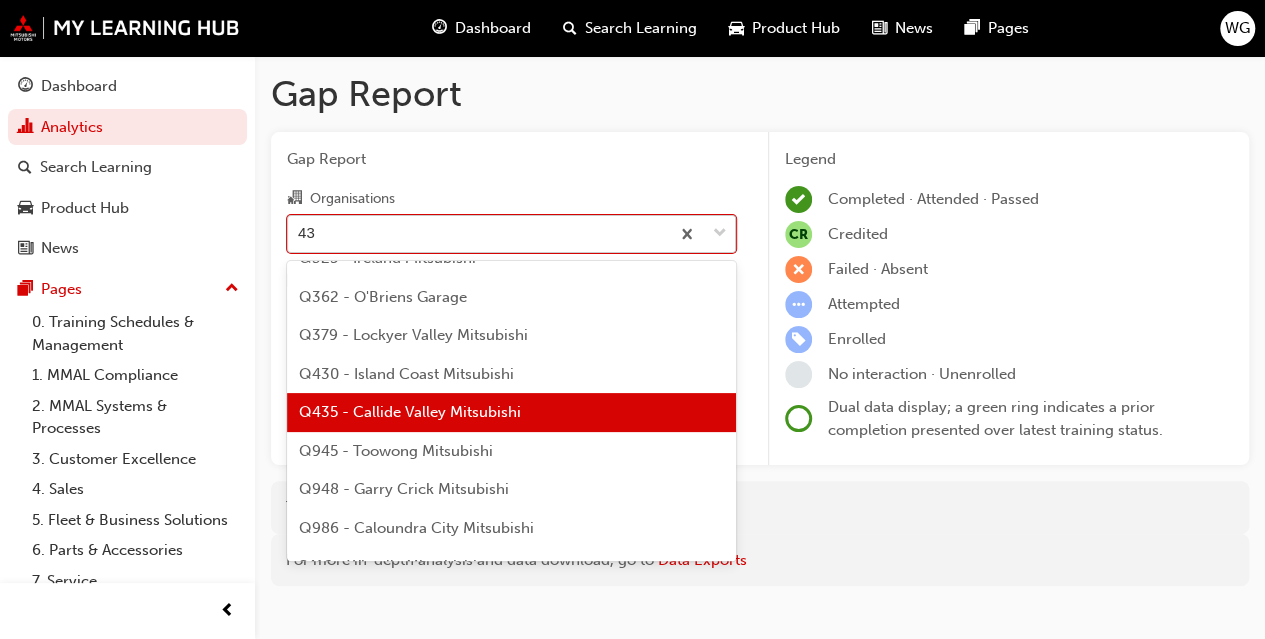 type on "430" 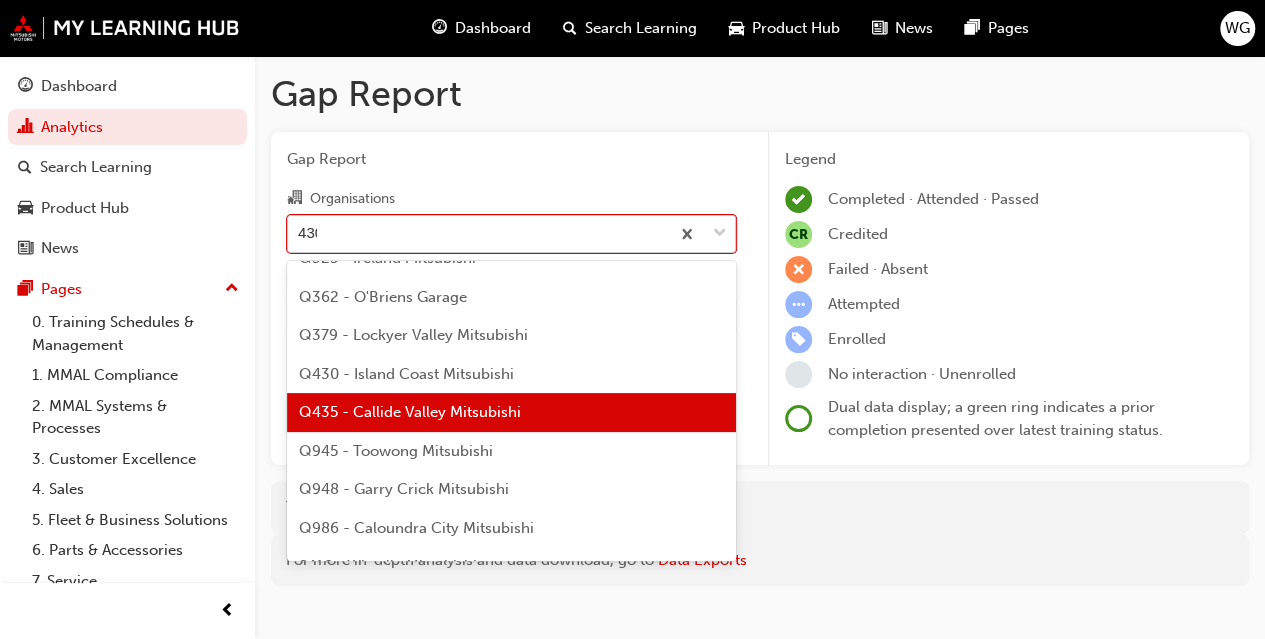 scroll, scrollTop: 0, scrollLeft: 0, axis: both 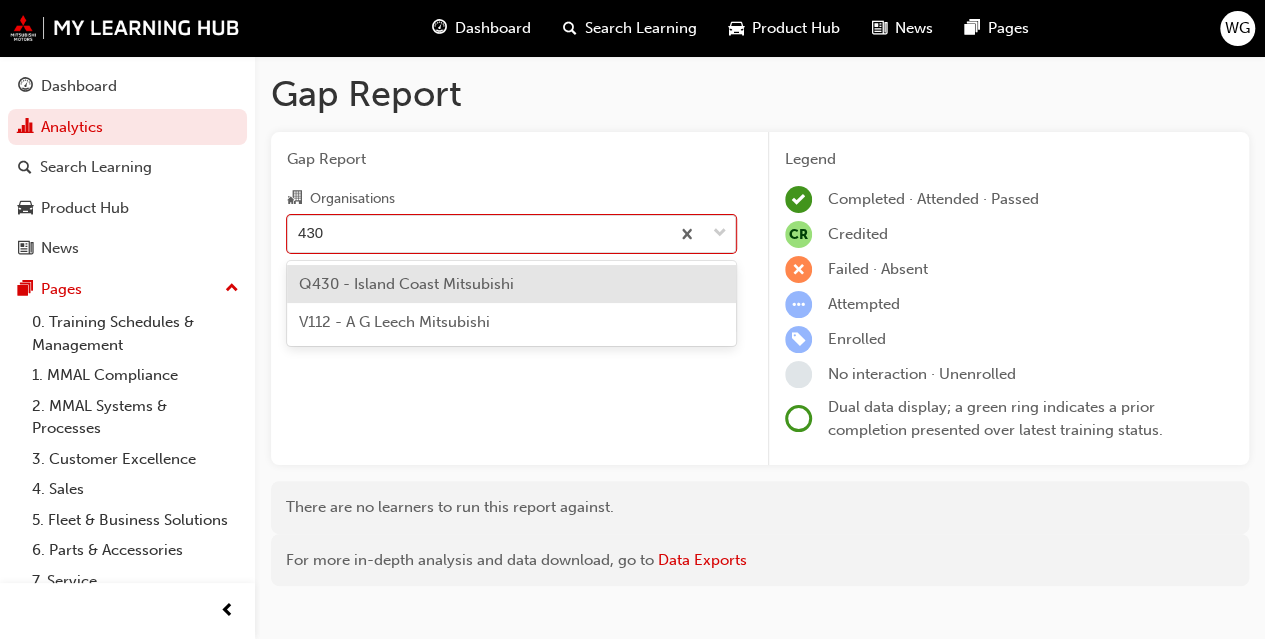 click on "Q430 - Island Coast Mitsubishi" at bounding box center [406, 284] 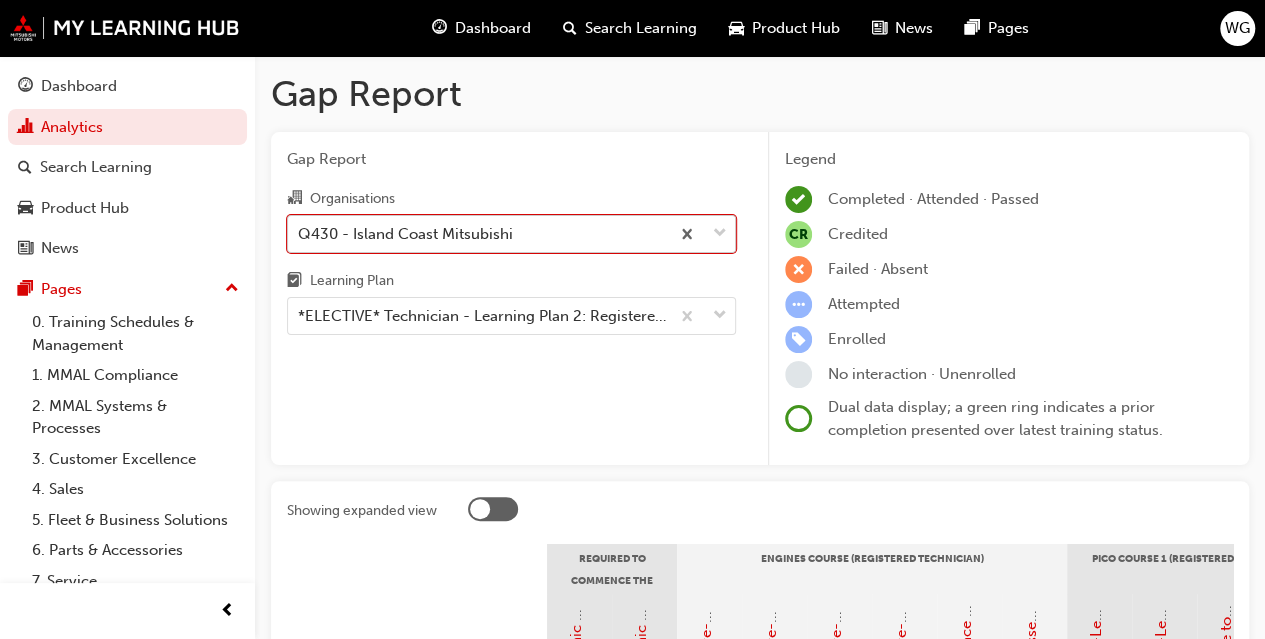 click on "Q430 - Island Coast Mitsubishi" at bounding box center (478, 233) 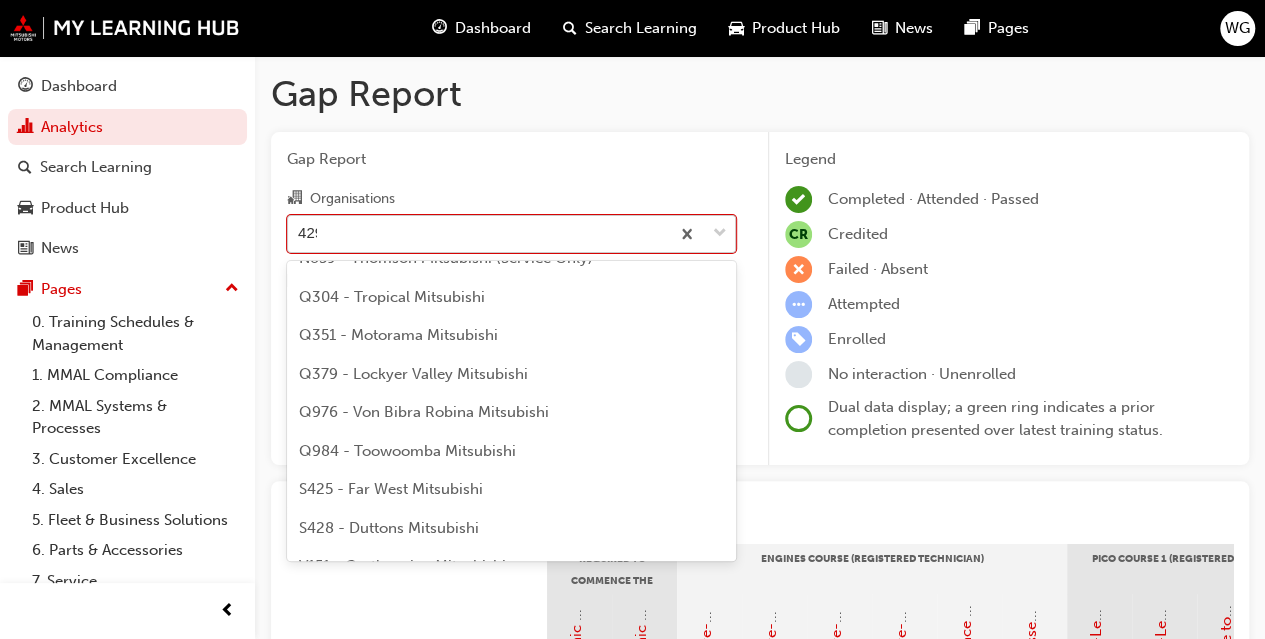 scroll, scrollTop: 0, scrollLeft: 0, axis: both 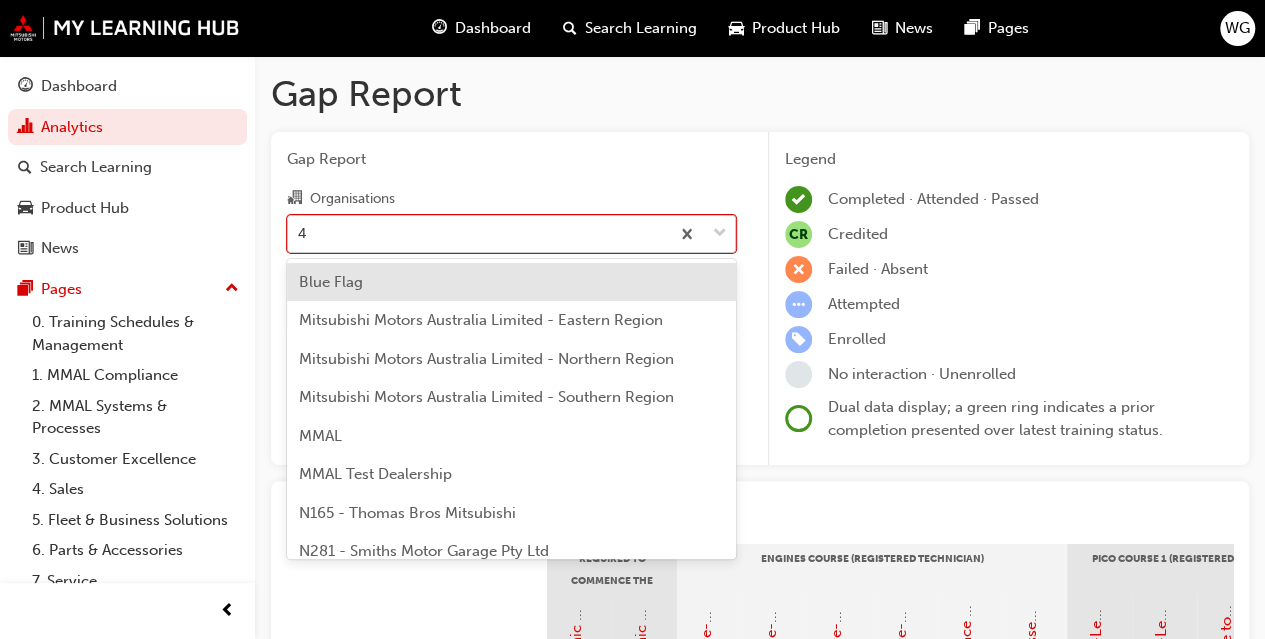 type on "4" 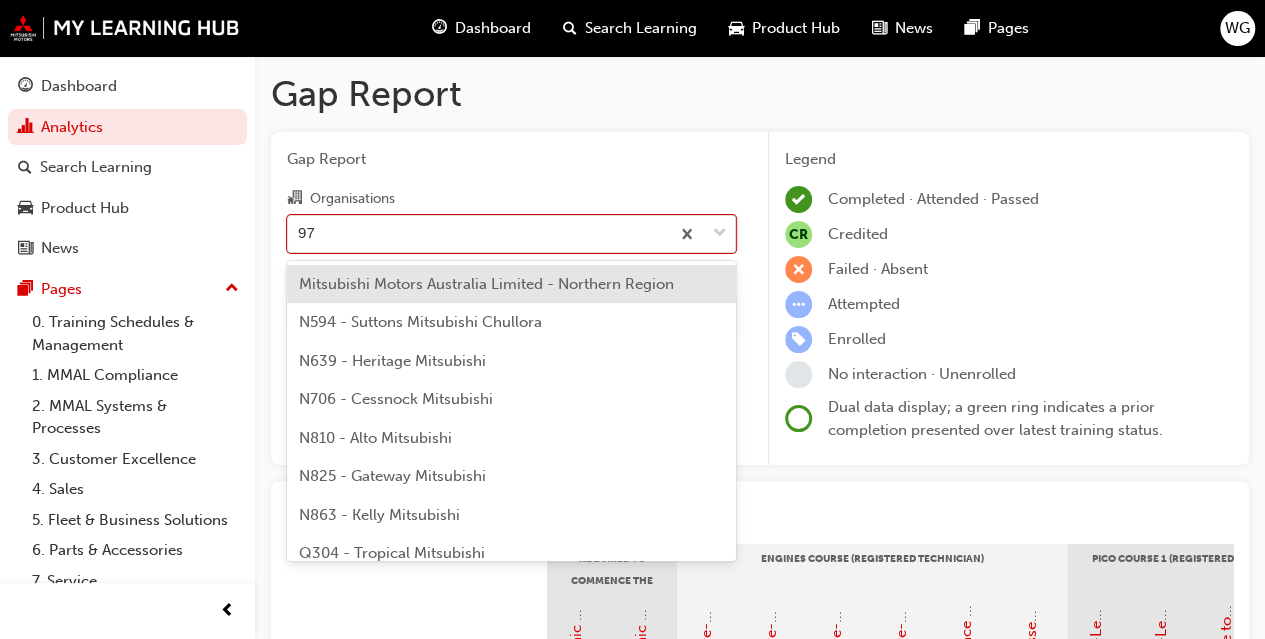 type on "973" 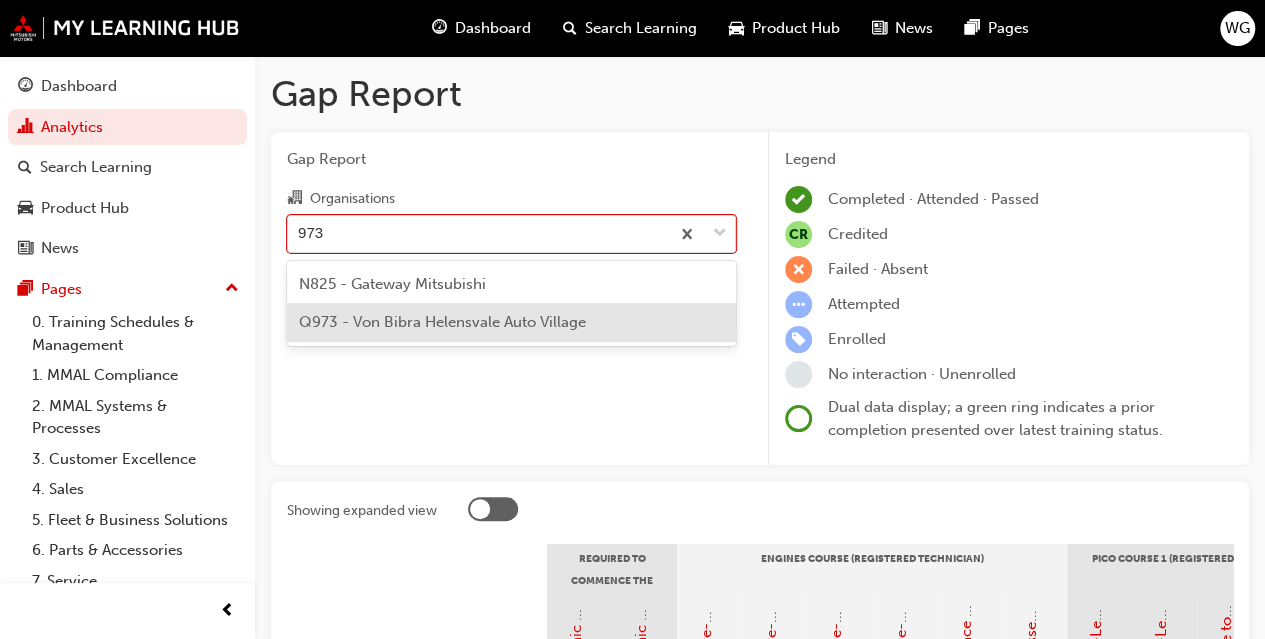 click on "Q973 - Von Bibra Helensvale Auto Village" at bounding box center [511, 322] 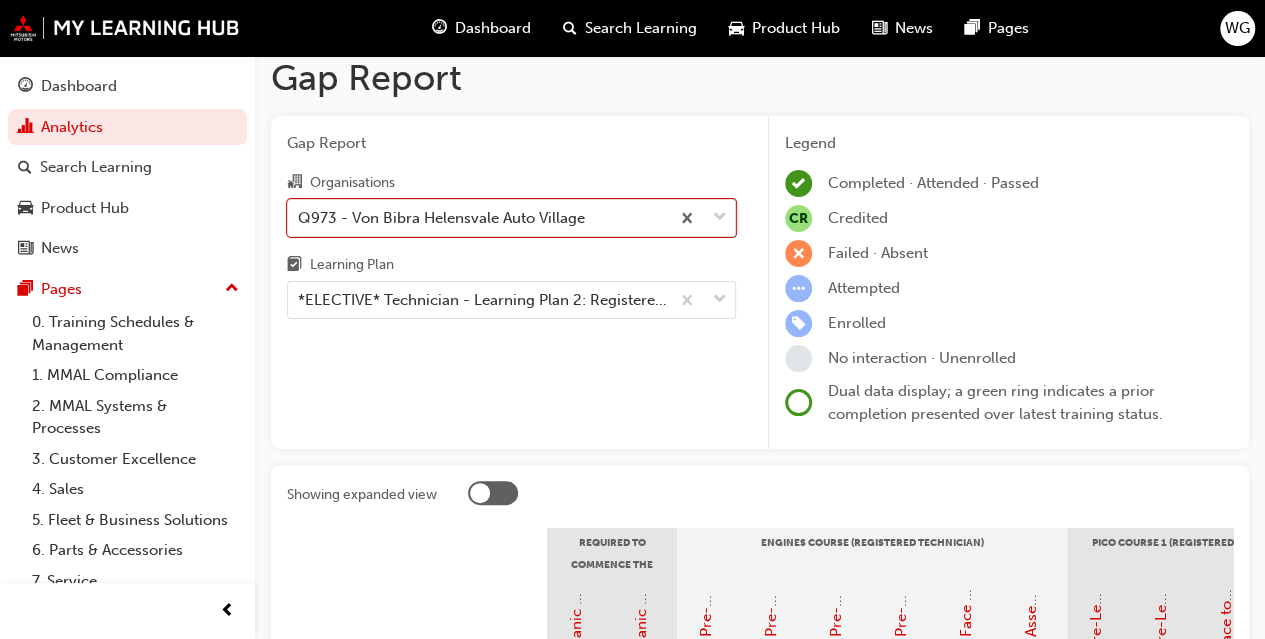 scroll, scrollTop: 0, scrollLeft: 0, axis: both 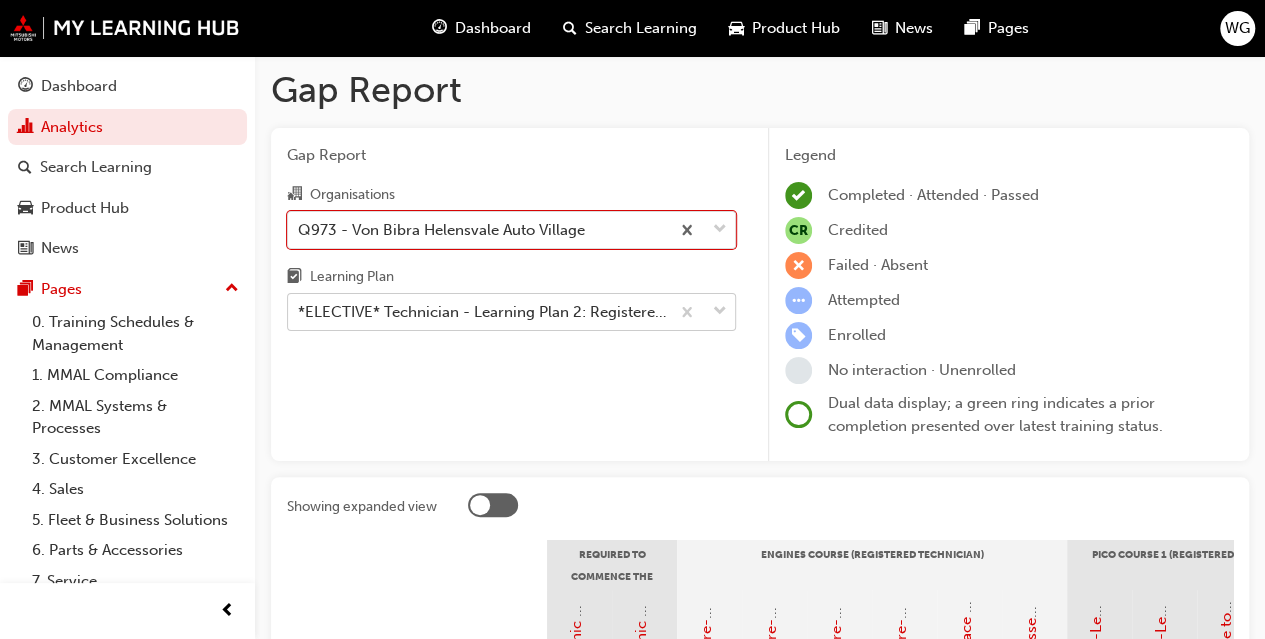 click on "*ELECTIVE* Technician - Learning Plan 2: Registered Technician Program - TC_RT_ELP" at bounding box center (478, 312) 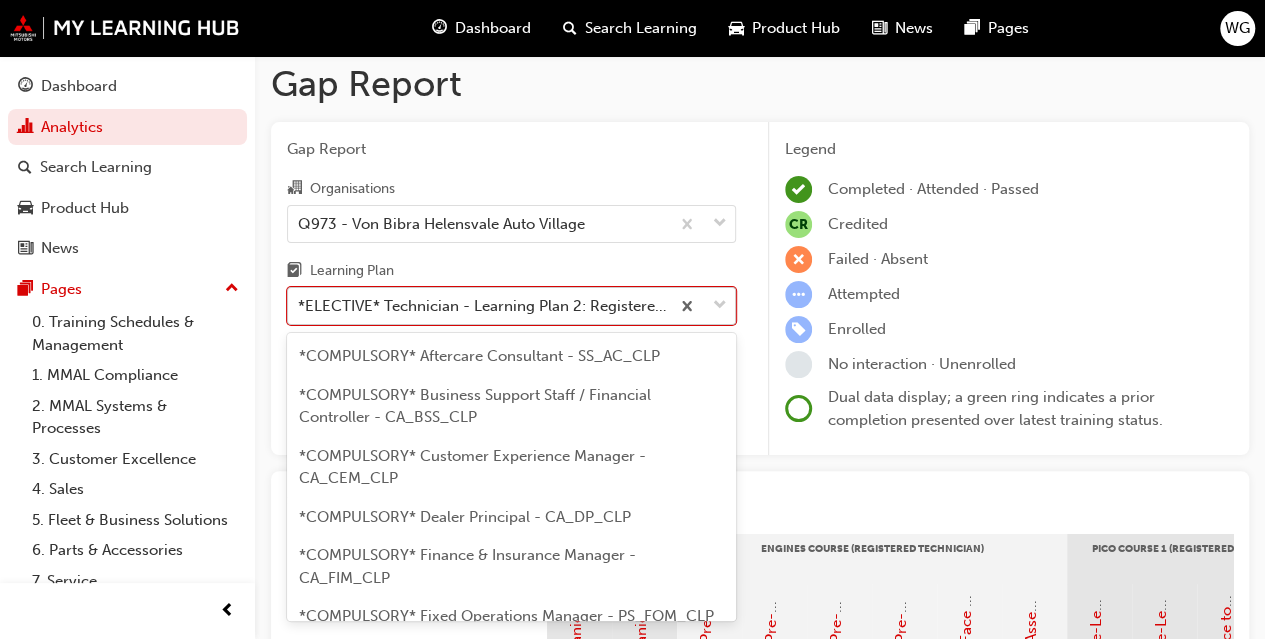 scroll, scrollTop: 12, scrollLeft: 0, axis: vertical 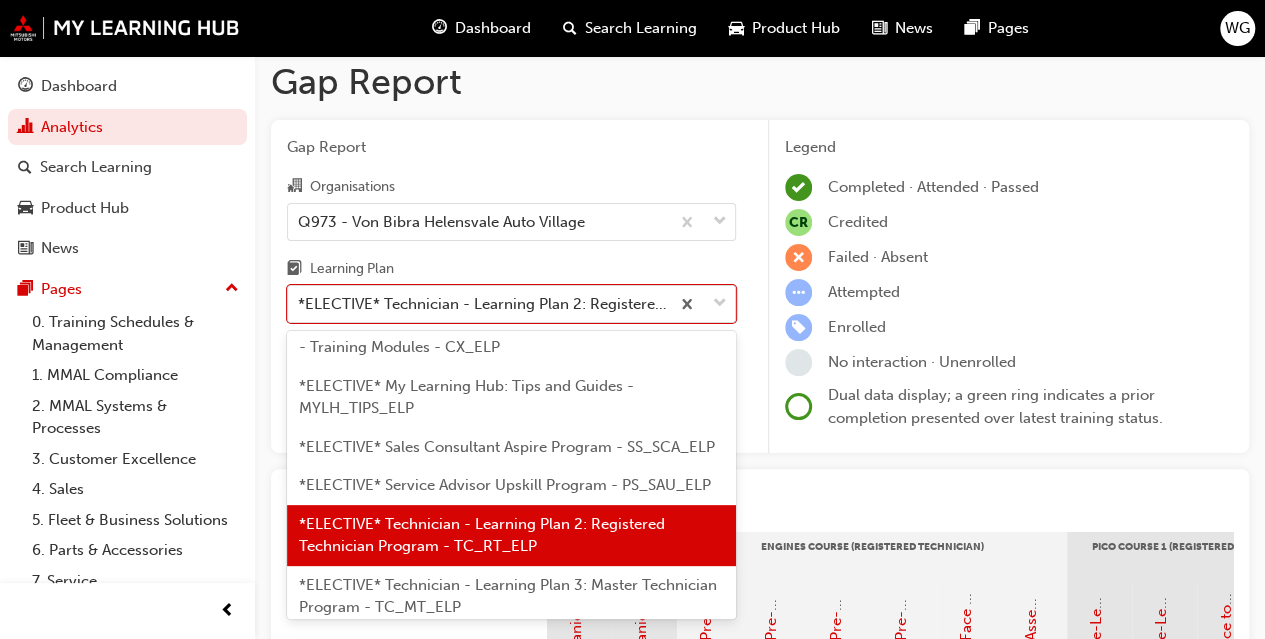 click on "*ELECTIVE* Technician - Learning Plan 2: Registered Technician Program - TC_RT_ELP" at bounding box center [482, 535] 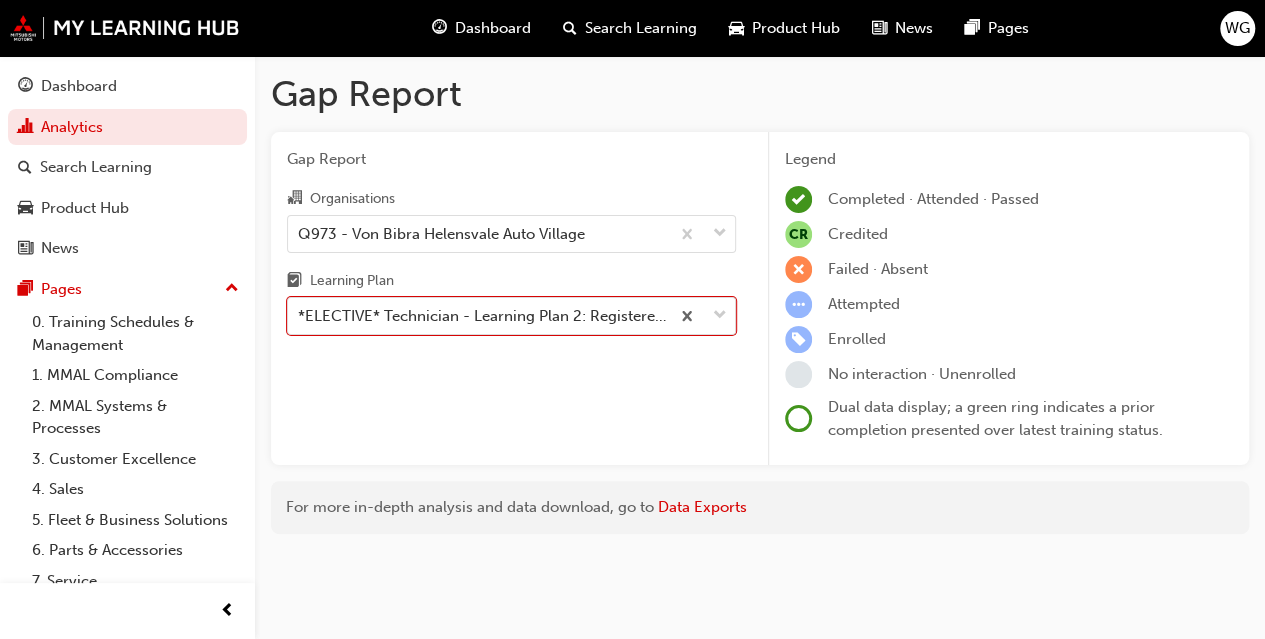 scroll, scrollTop: 0, scrollLeft: 0, axis: both 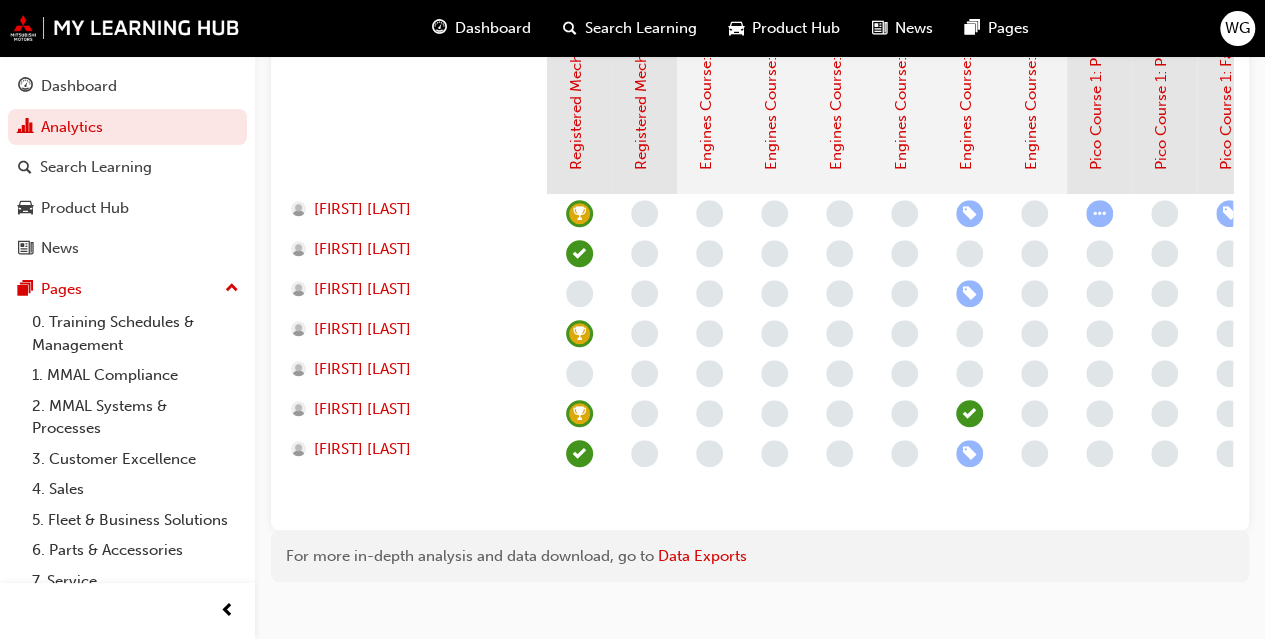 drag, startPoint x: 595, startPoint y: 399, endPoint x: 590, endPoint y: 382, distance: 17.720045 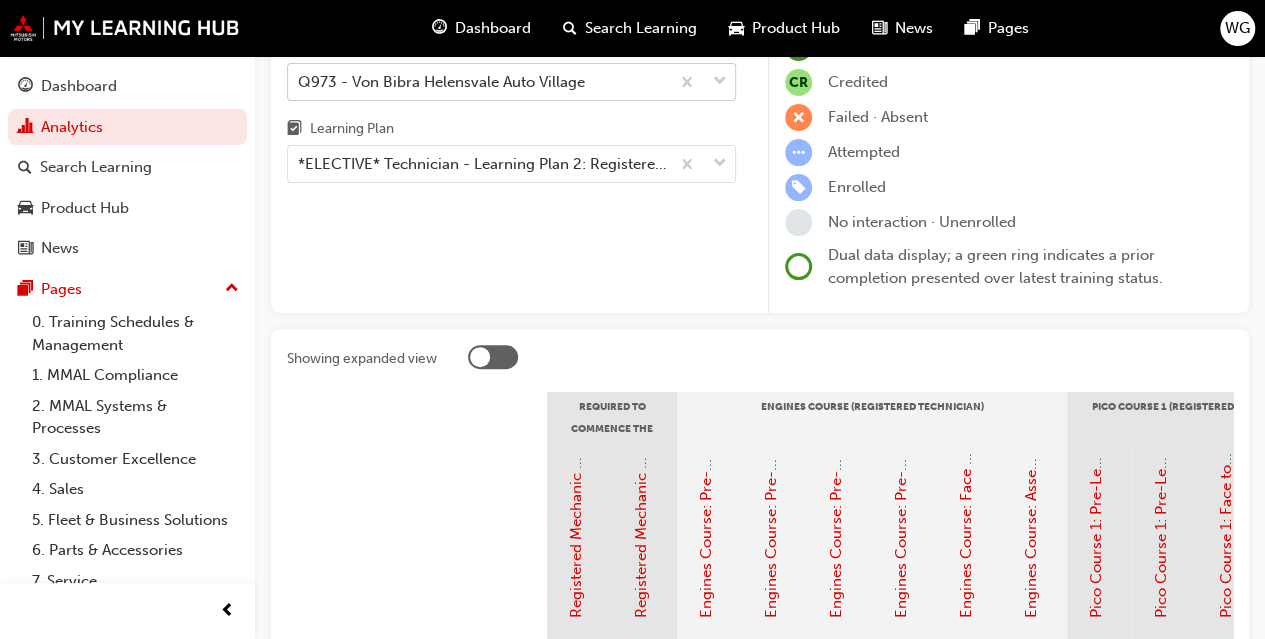 scroll, scrollTop: 0, scrollLeft: 0, axis: both 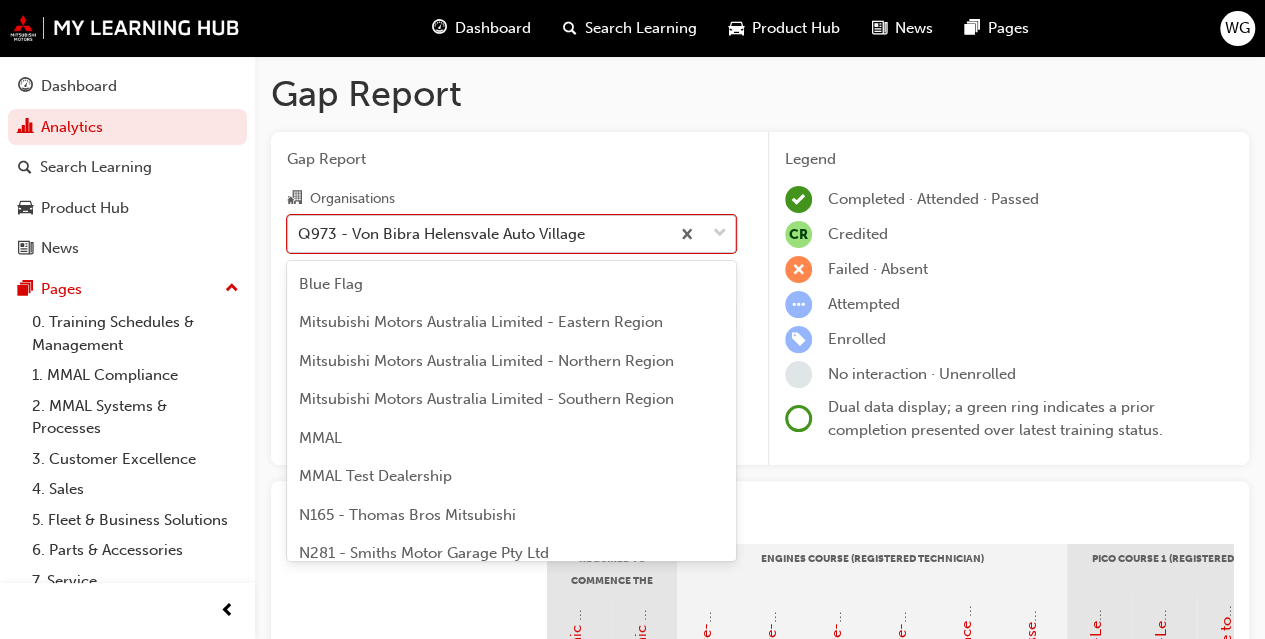click on "Q973 - Von Bibra Helensvale Auto Village" at bounding box center (441, 233) 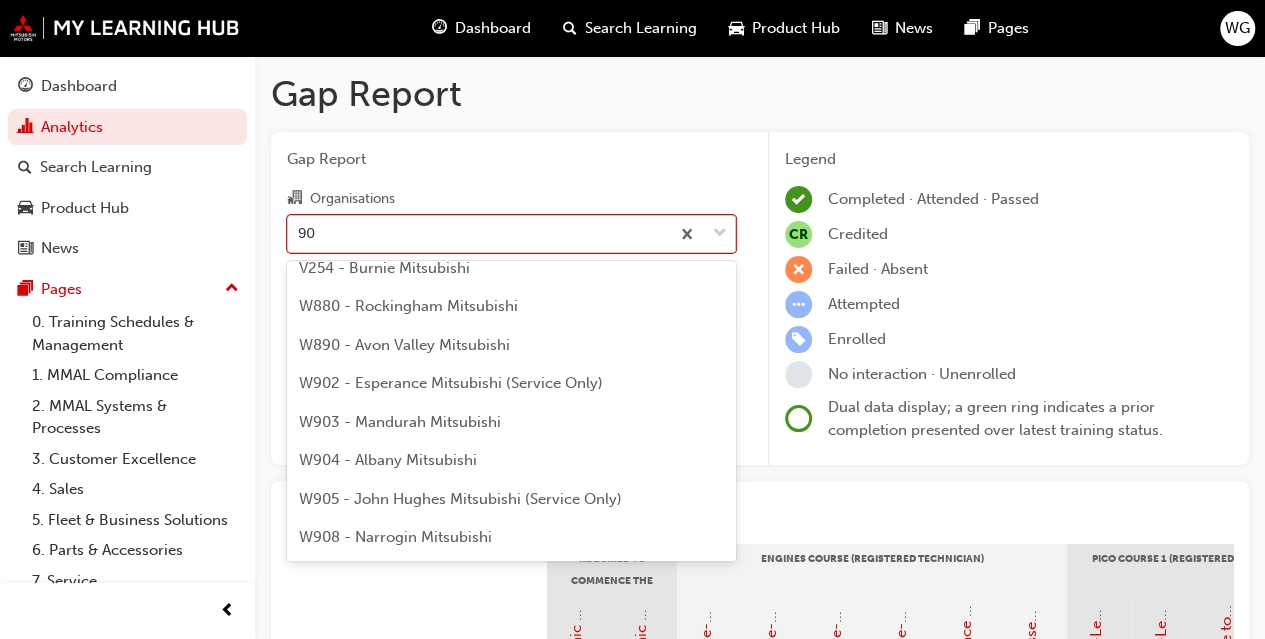 scroll, scrollTop: 632, scrollLeft: 0, axis: vertical 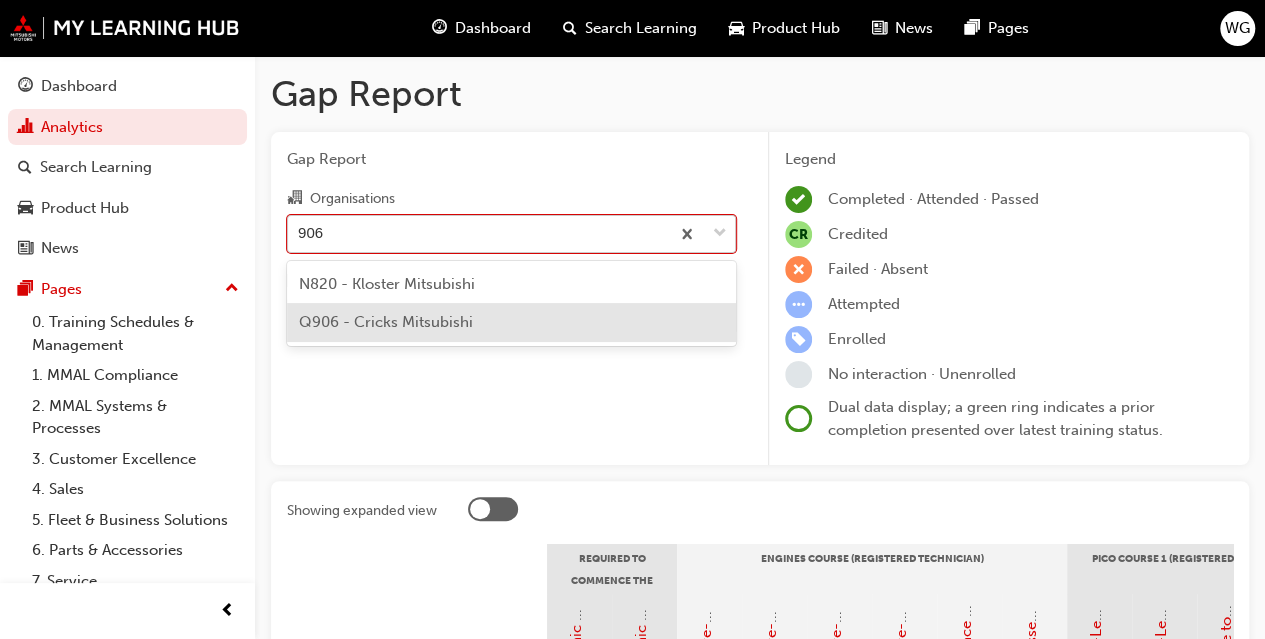 click on "Q906 - Cricks Mitsubishi" at bounding box center [386, 322] 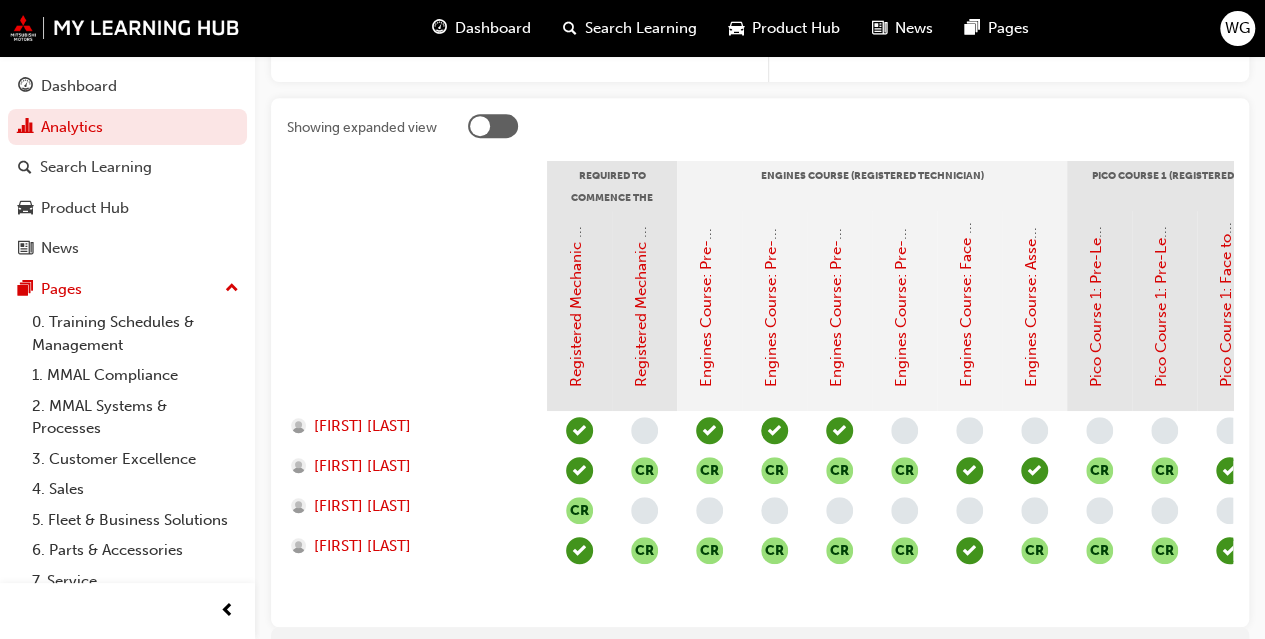 scroll, scrollTop: 400, scrollLeft: 0, axis: vertical 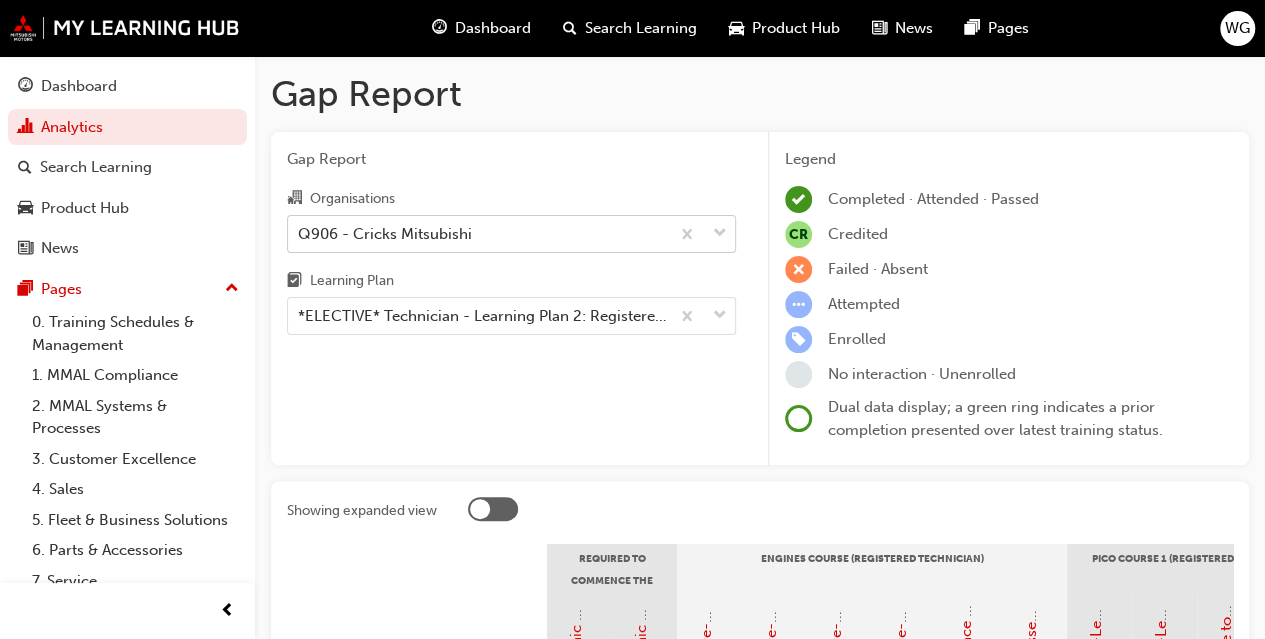 click on "Q906 - Cricks Mitsubishi" at bounding box center (385, 233) 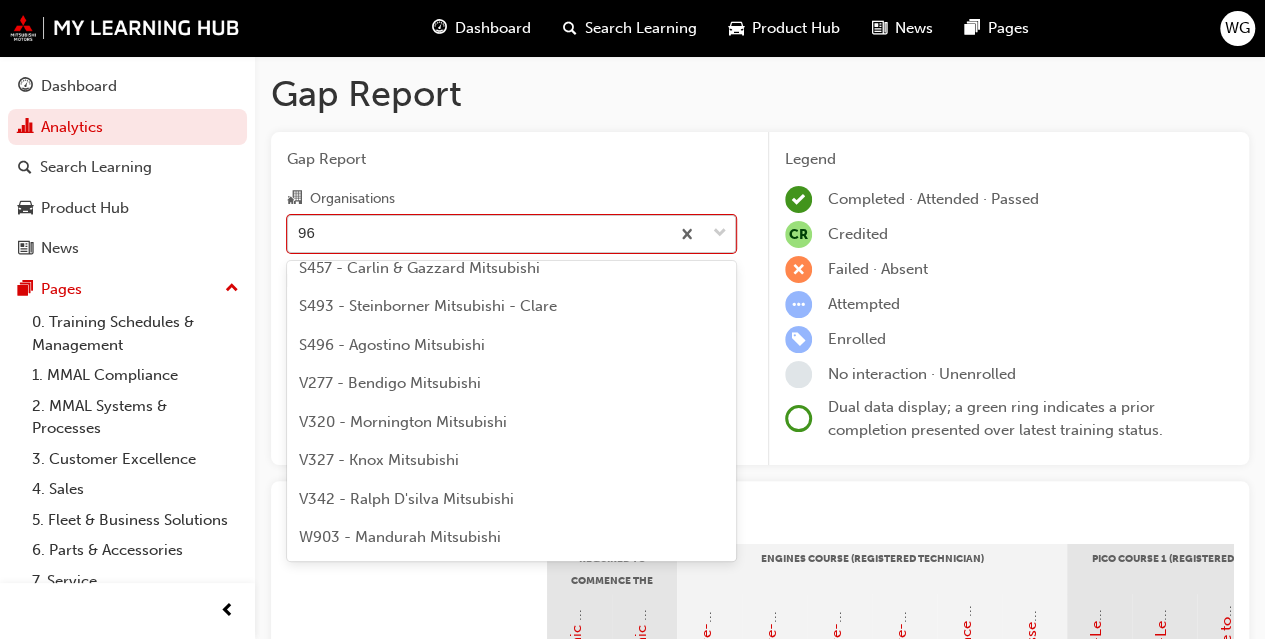 scroll, scrollTop: 180, scrollLeft: 0, axis: vertical 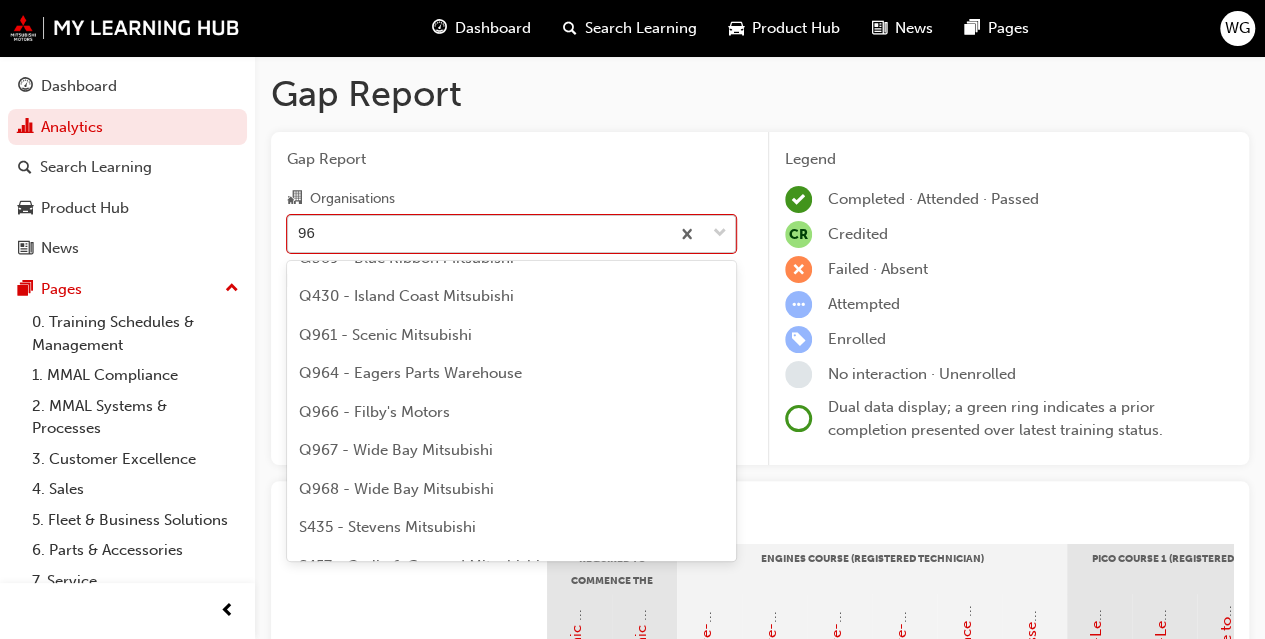 type on "960" 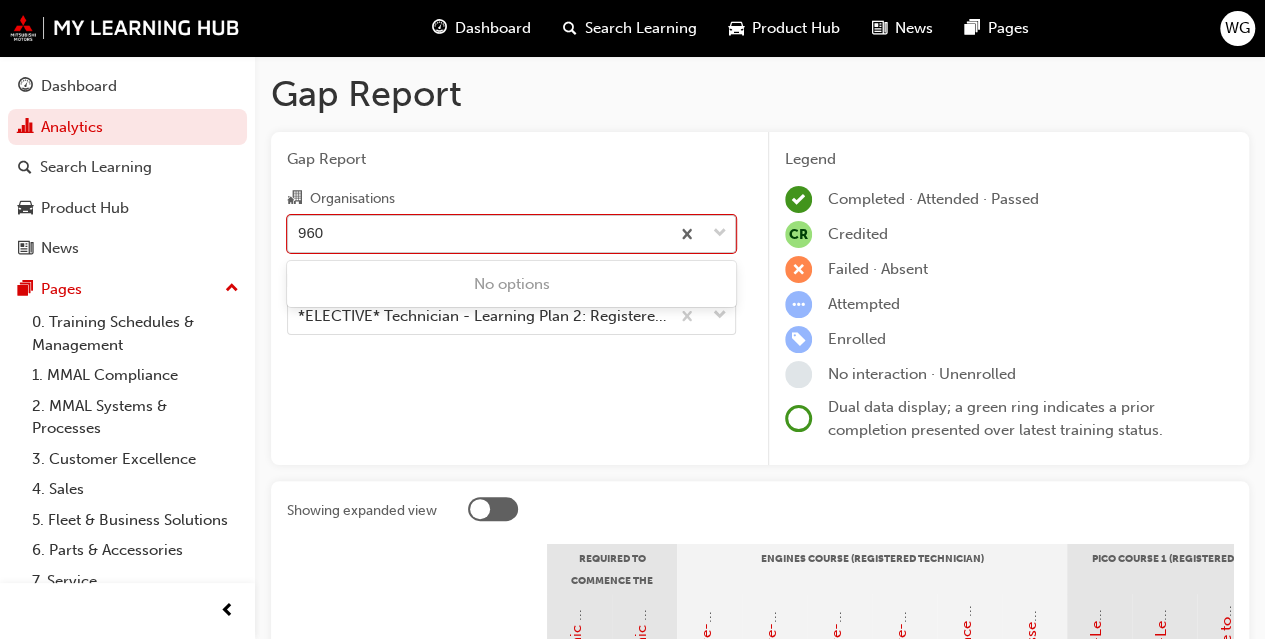 scroll, scrollTop: 0, scrollLeft: 0, axis: both 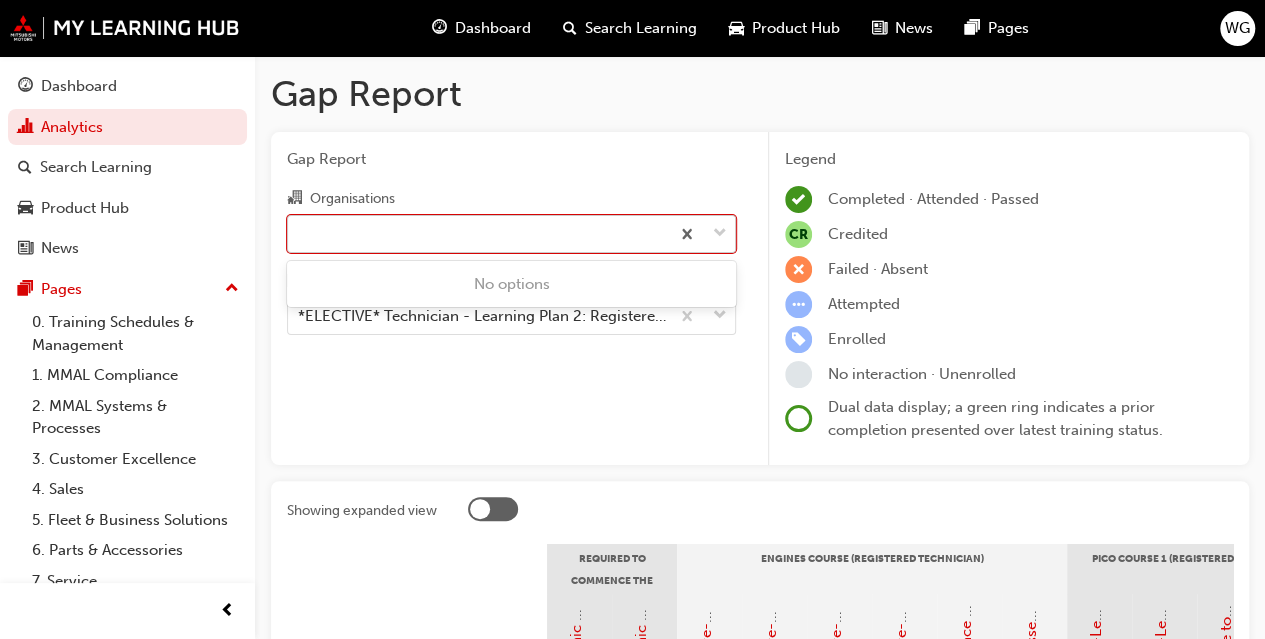 click on "960" at bounding box center (478, 233) 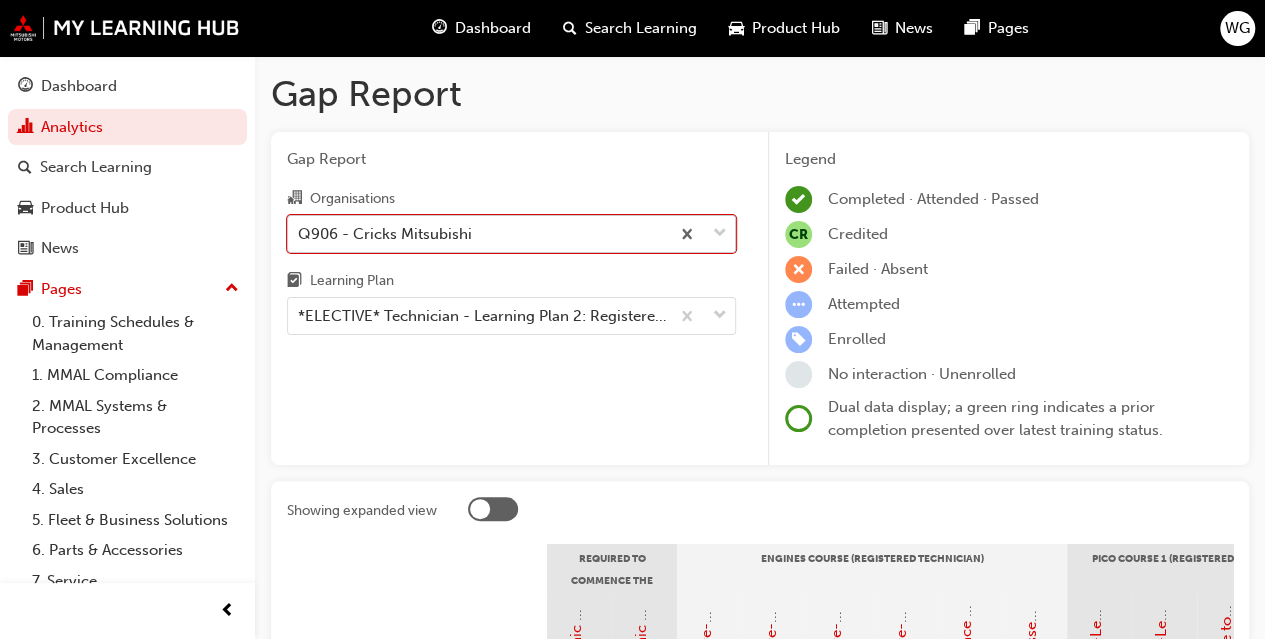 click on "Q906 - Cricks Mitsubishi" at bounding box center (478, 233) 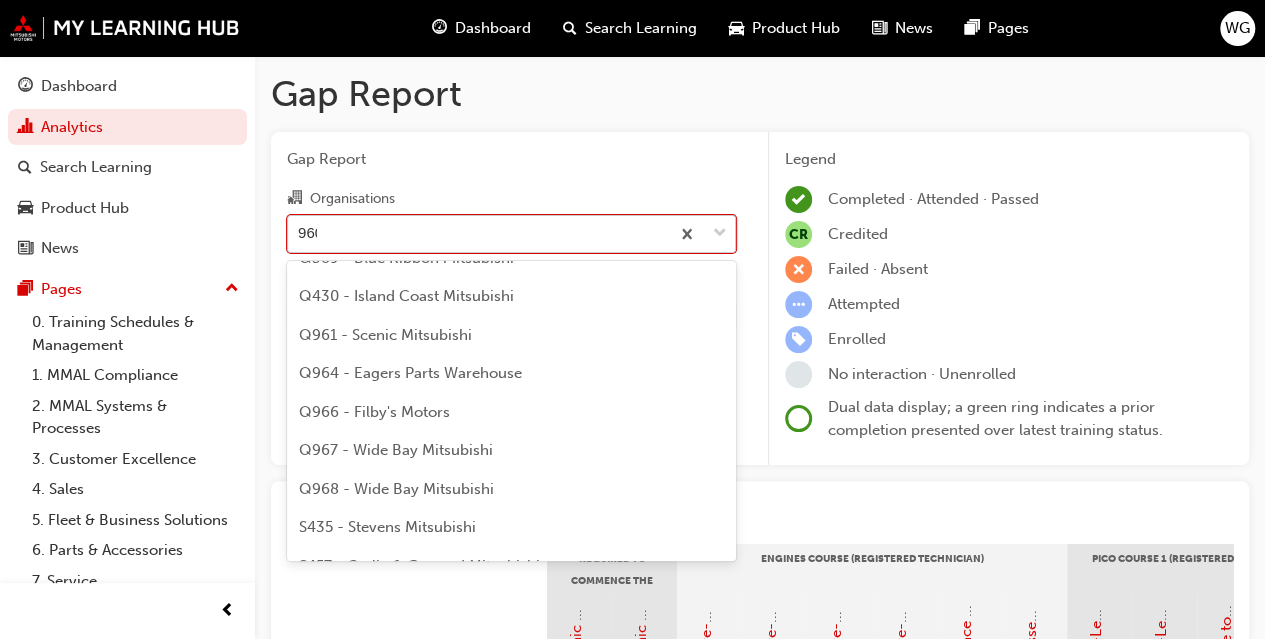 scroll, scrollTop: 0, scrollLeft: 0, axis: both 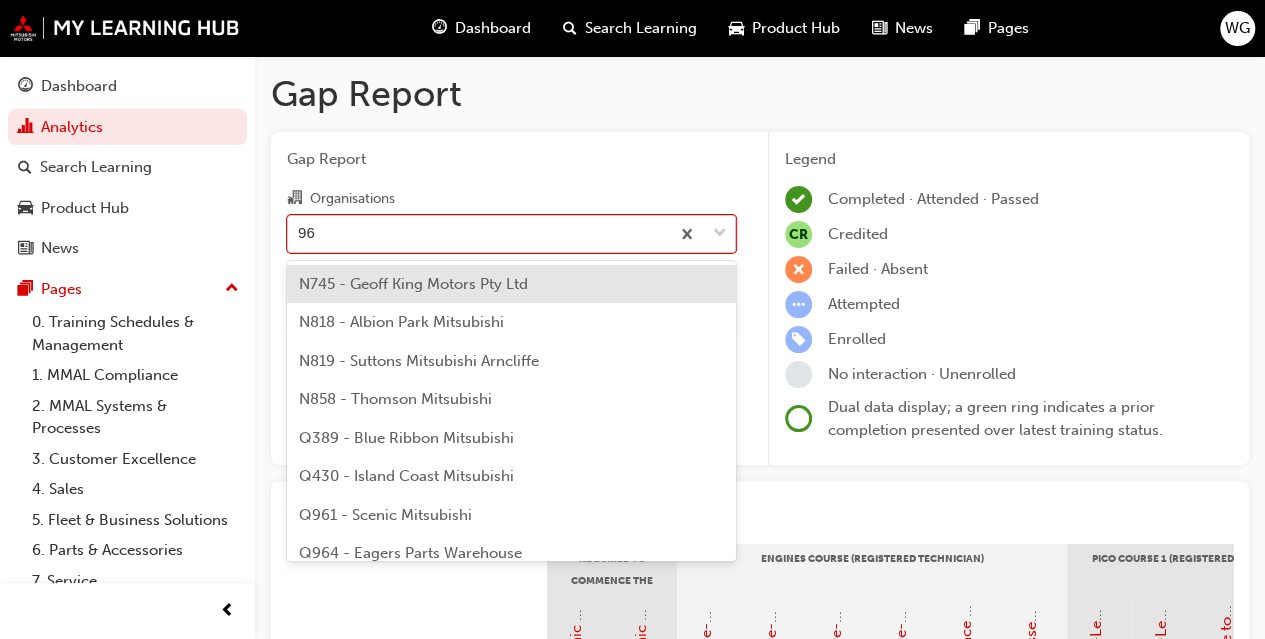 type on "9" 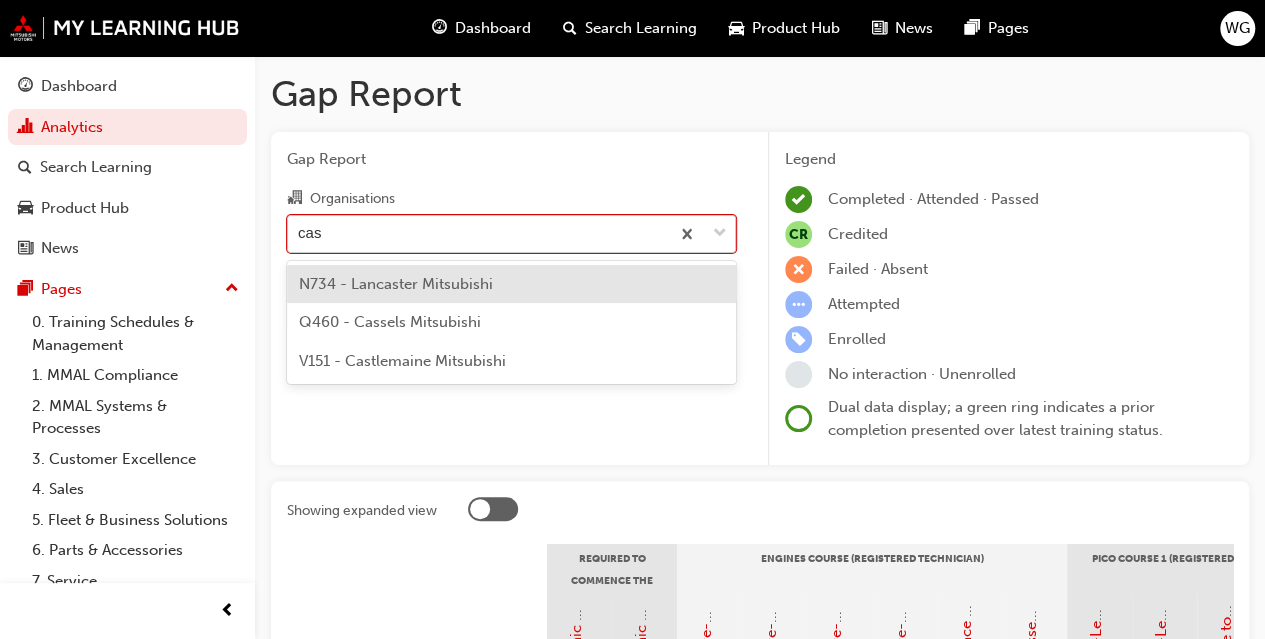 type on "cass" 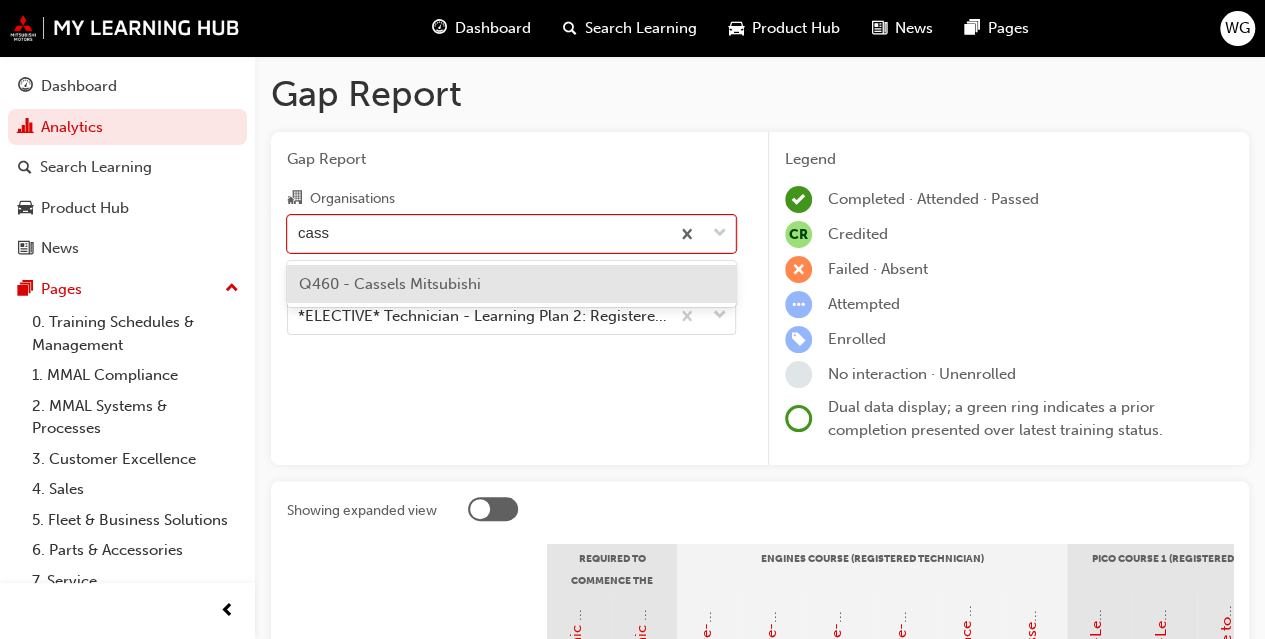 click on "Q460 - Cassels Mitsubishi" at bounding box center [390, 284] 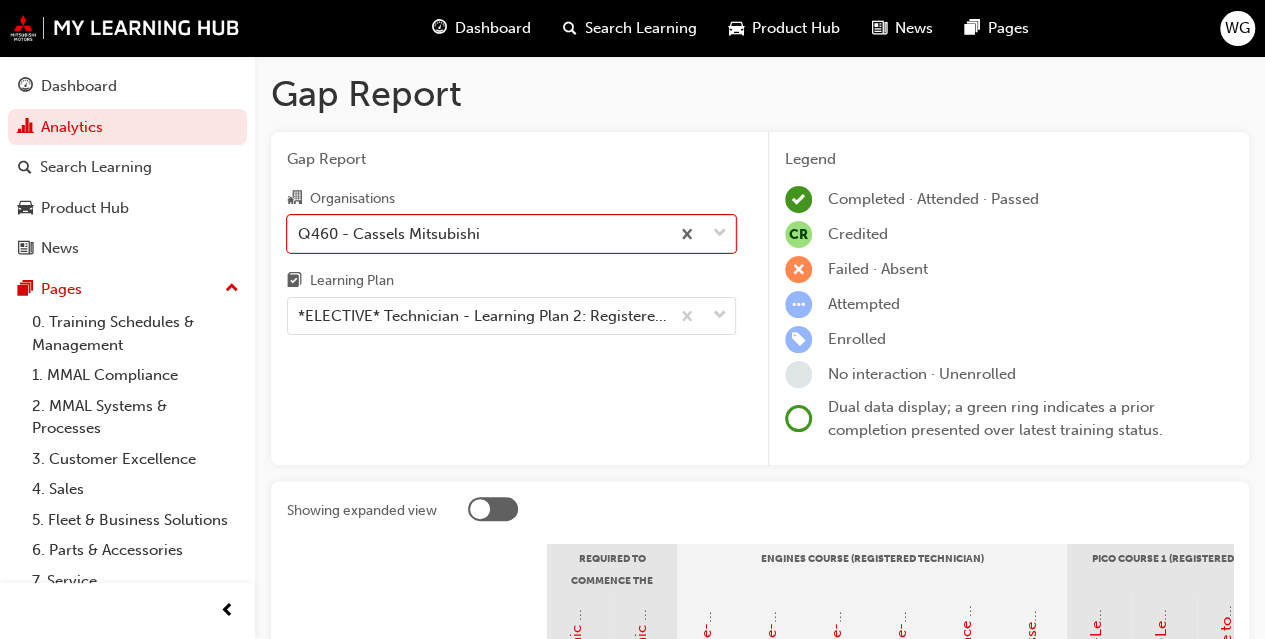 scroll, scrollTop: 0, scrollLeft: 0, axis: both 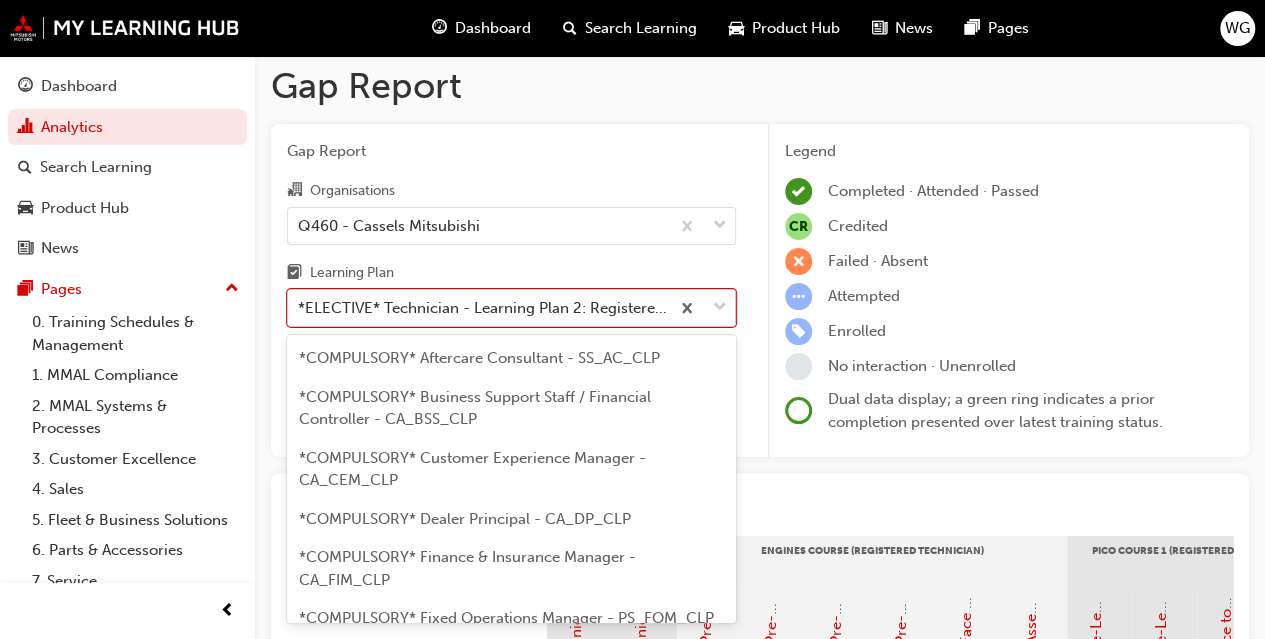 drag, startPoint x: 386, startPoint y: 301, endPoint x: 384, endPoint y: 321, distance: 20.09975 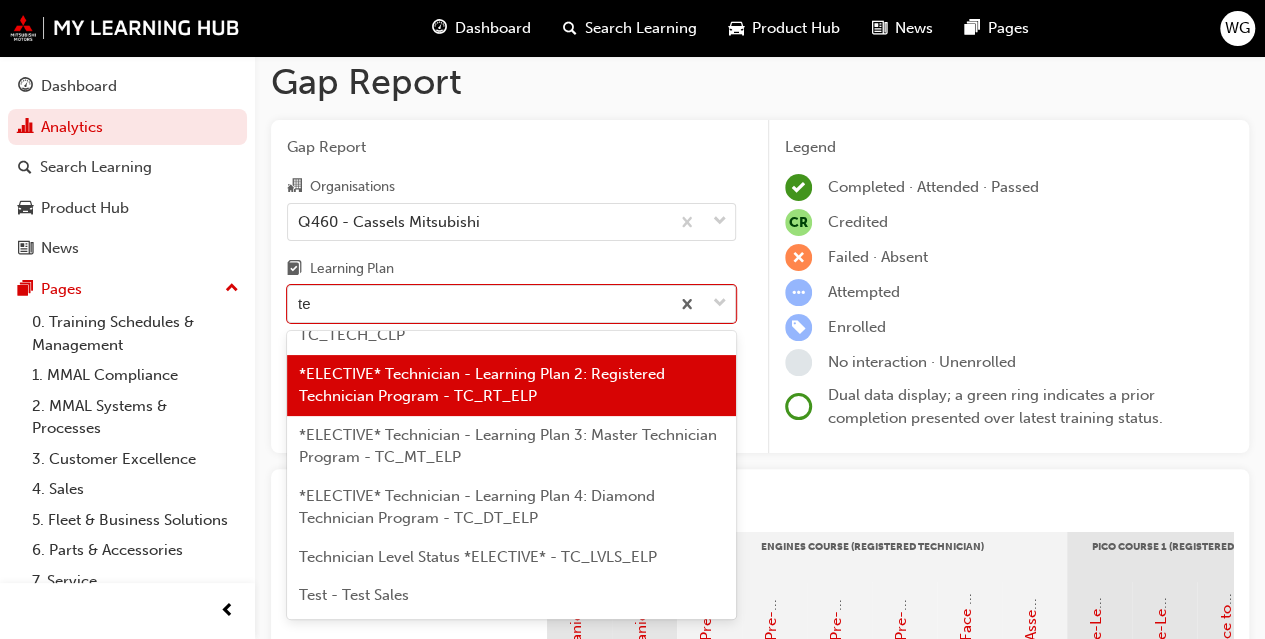 scroll, scrollTop: 0, scrollLeft: 0, axis: both 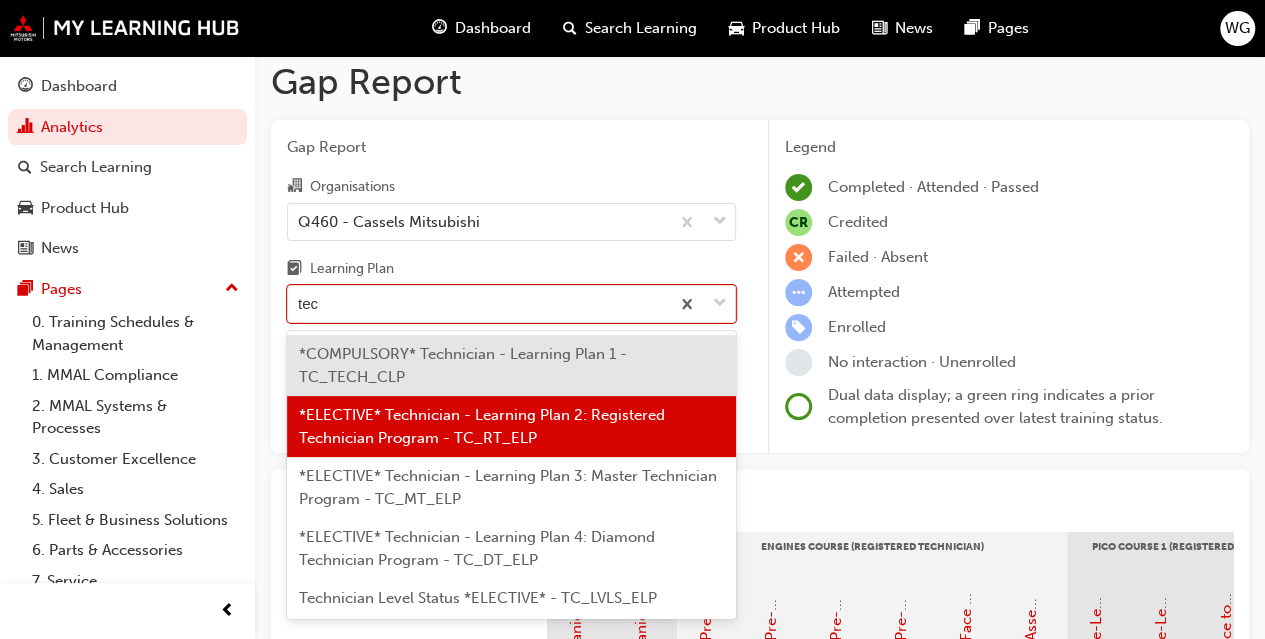 type on "tech" 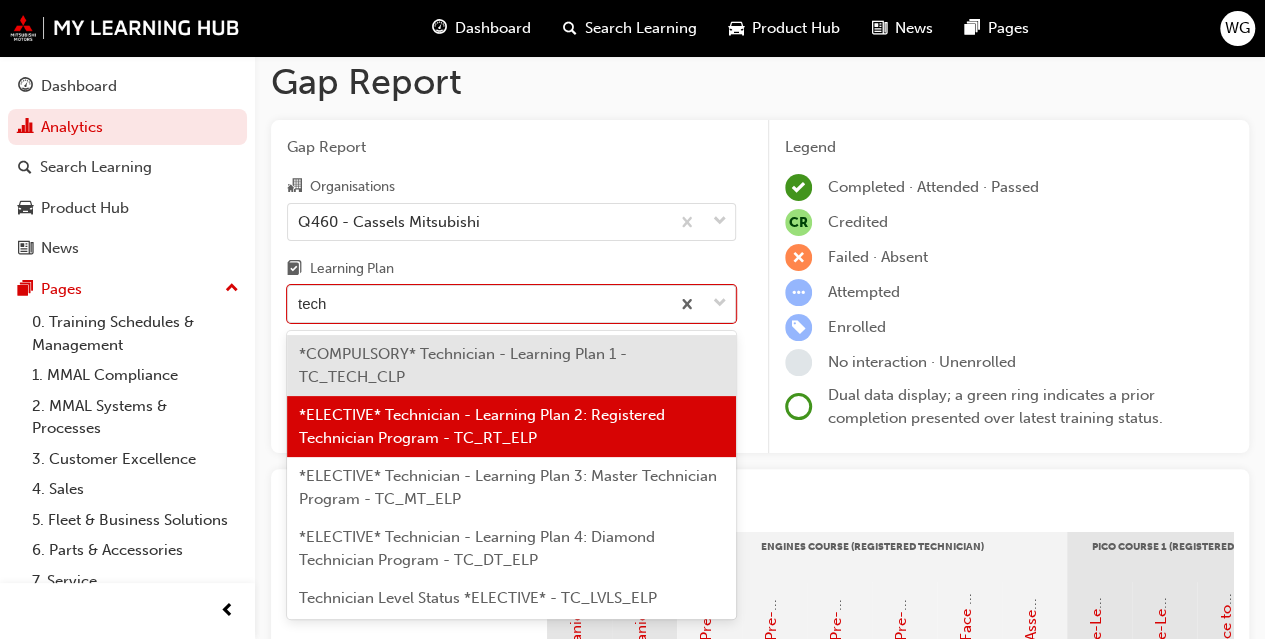 click on "*COMPULSORY* Technician - Learning Plan 1 - TC_TECH_CLP" at bounding box center (511, 365) 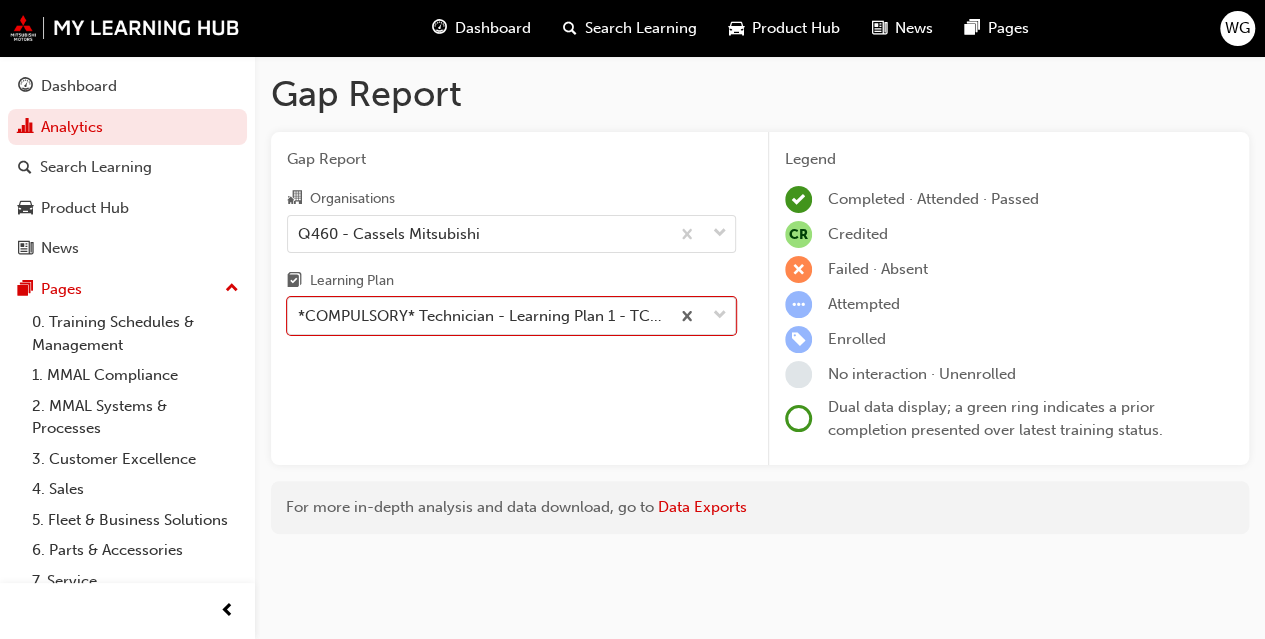 scroll, scrollTop: 0, scrollLeft: 0, axis: both 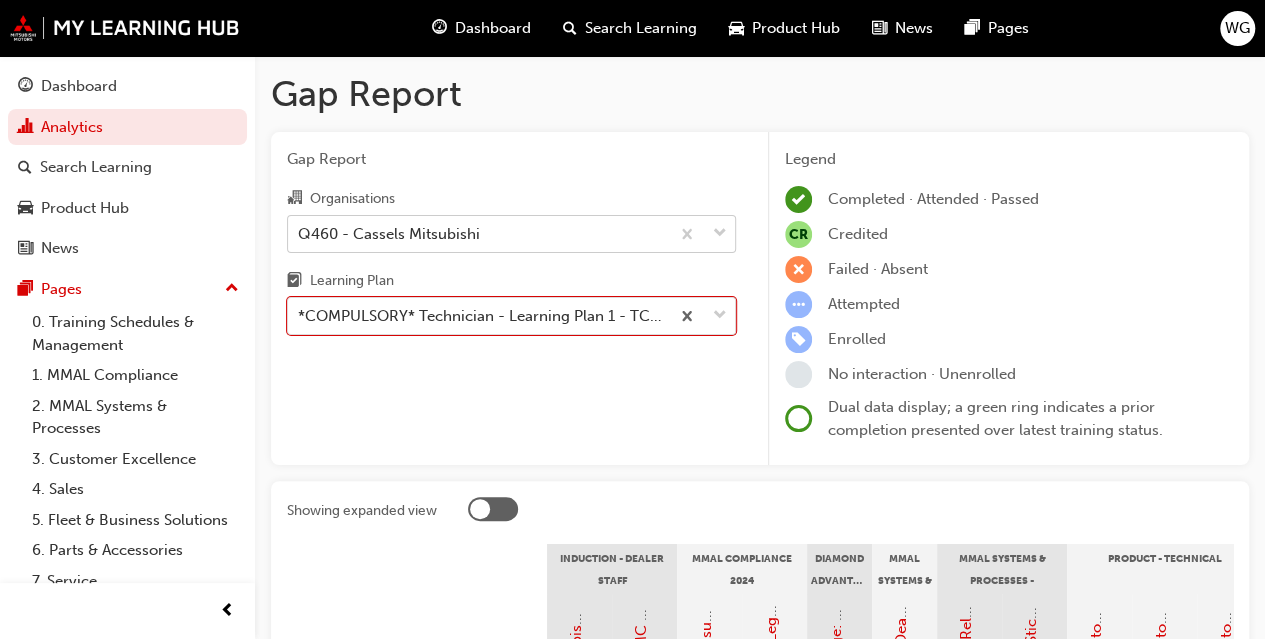 click on "Q460 - Cassels Mitsubishi" at bounding box center (478, 233) 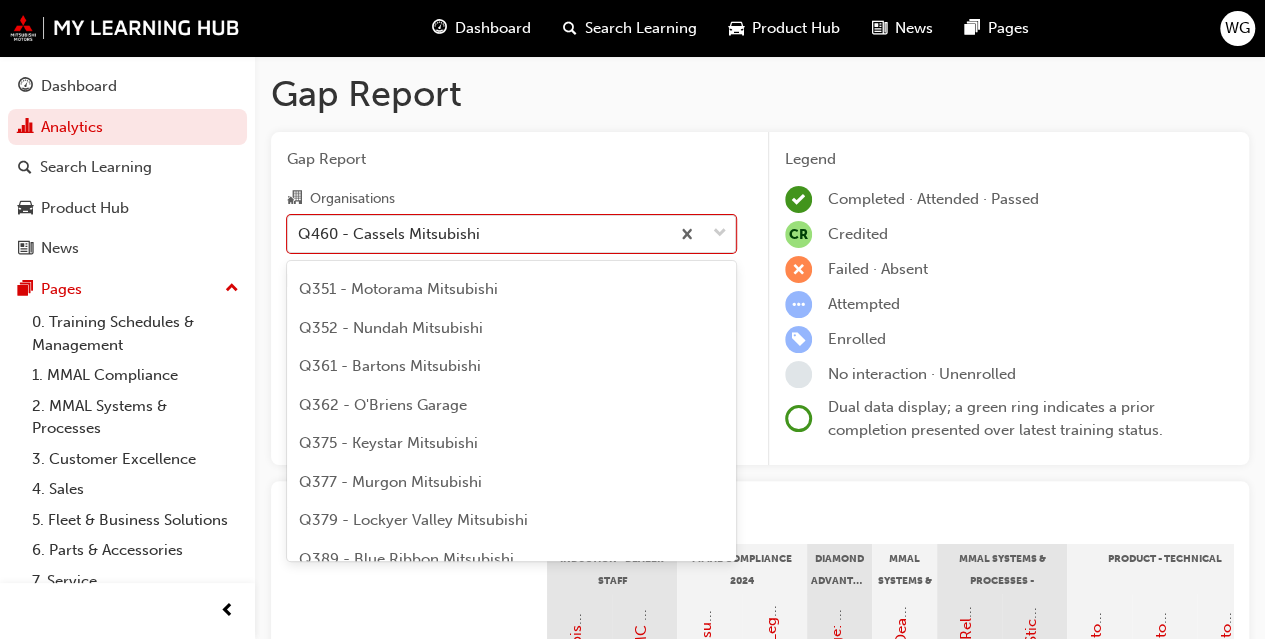 scroll, scrollTop: 2359, scrollLeft: 0, axis: vertical 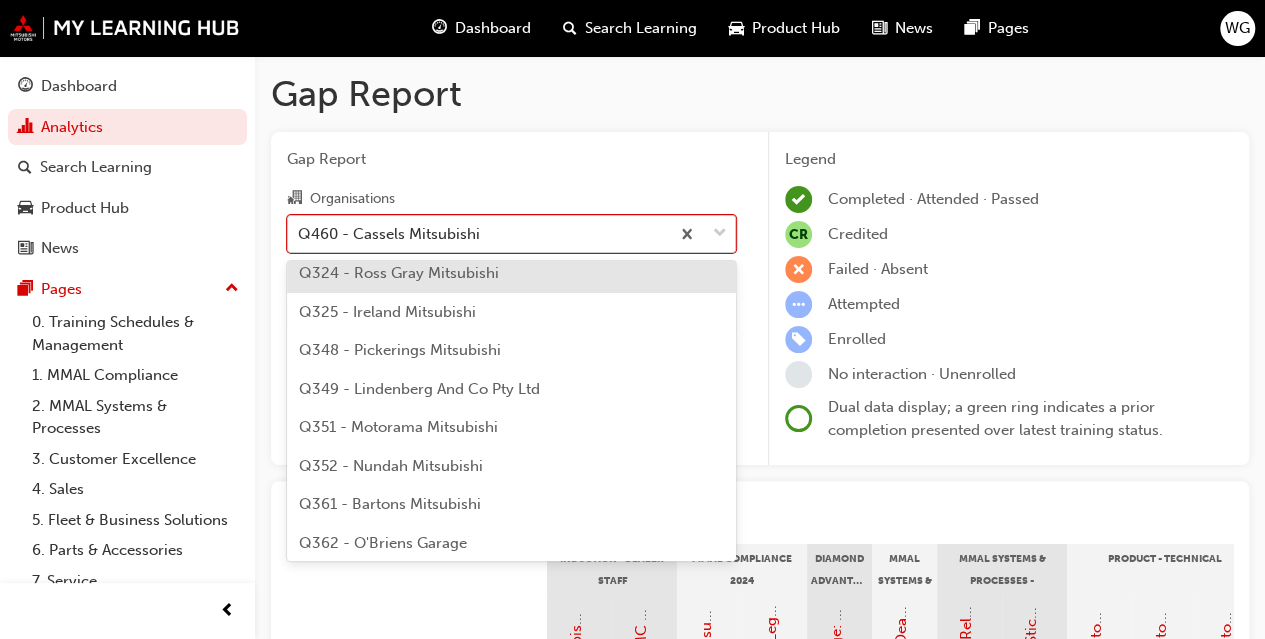 click on "Q460 - Cassels Mitsubishi" at bounding box center [478, 233] 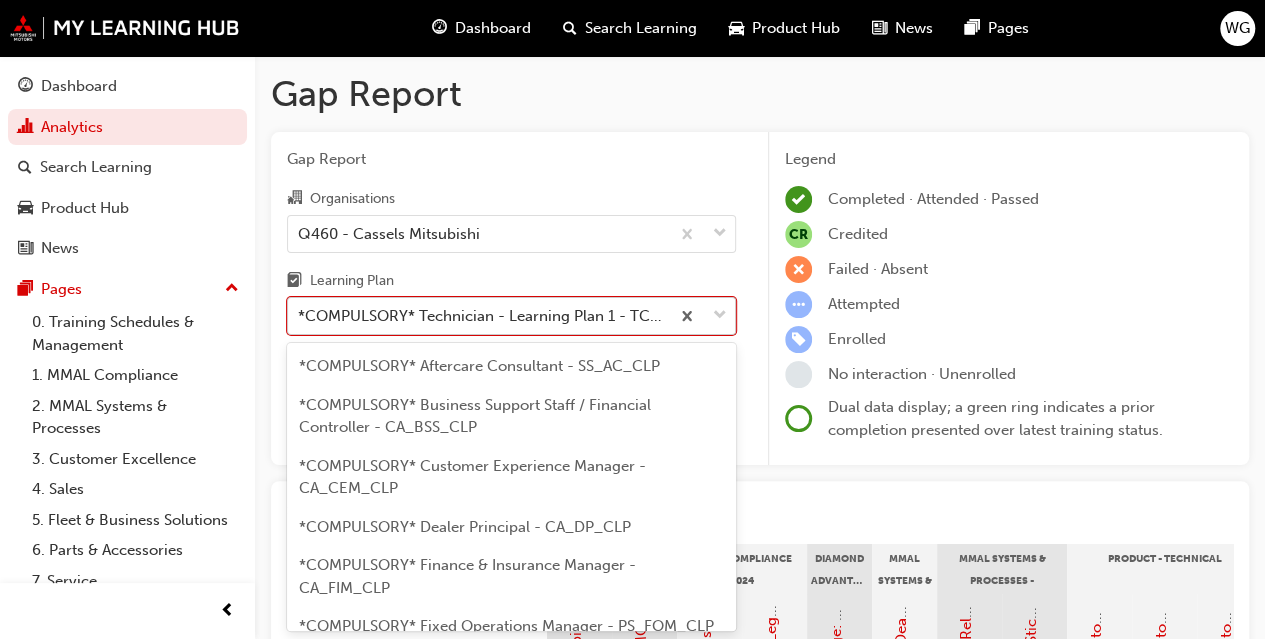 scroll, scrollTop: 10, scrollLeft: 0, axis: vertical 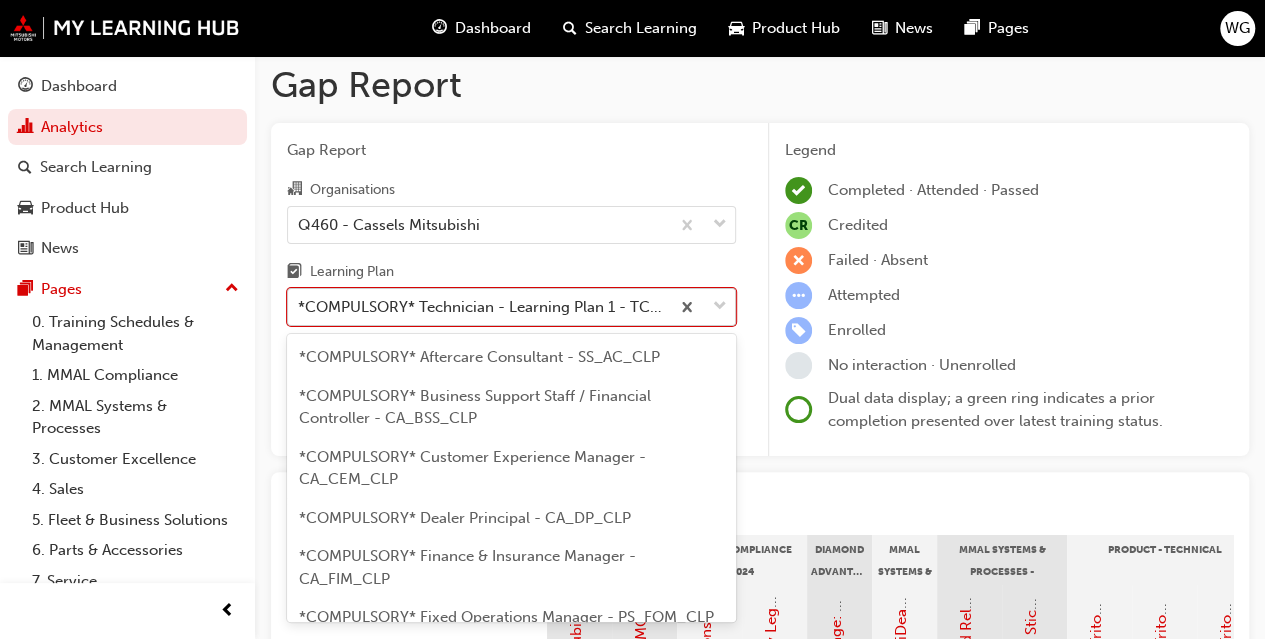 click on "*COMPULSORY* Technician - Learning Plan 1 - TC_TECH_CLP" at bounding box center (478, 307) 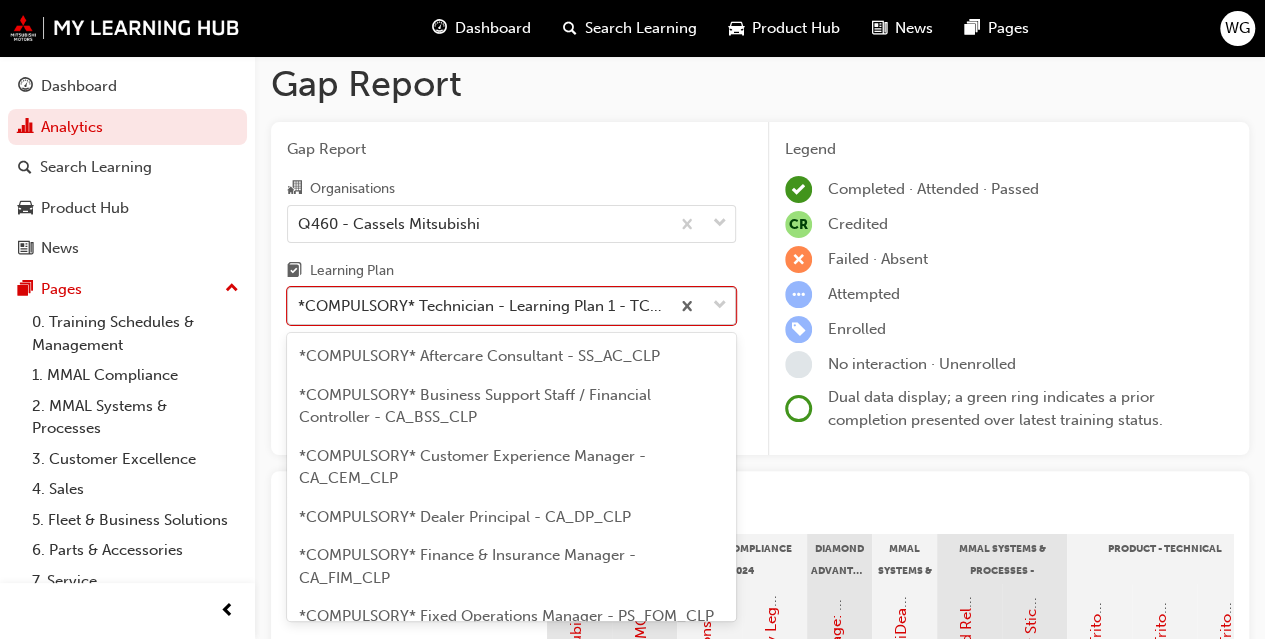 scroll, scrollTop: 819, scrollLeft: 0, axis: vertical 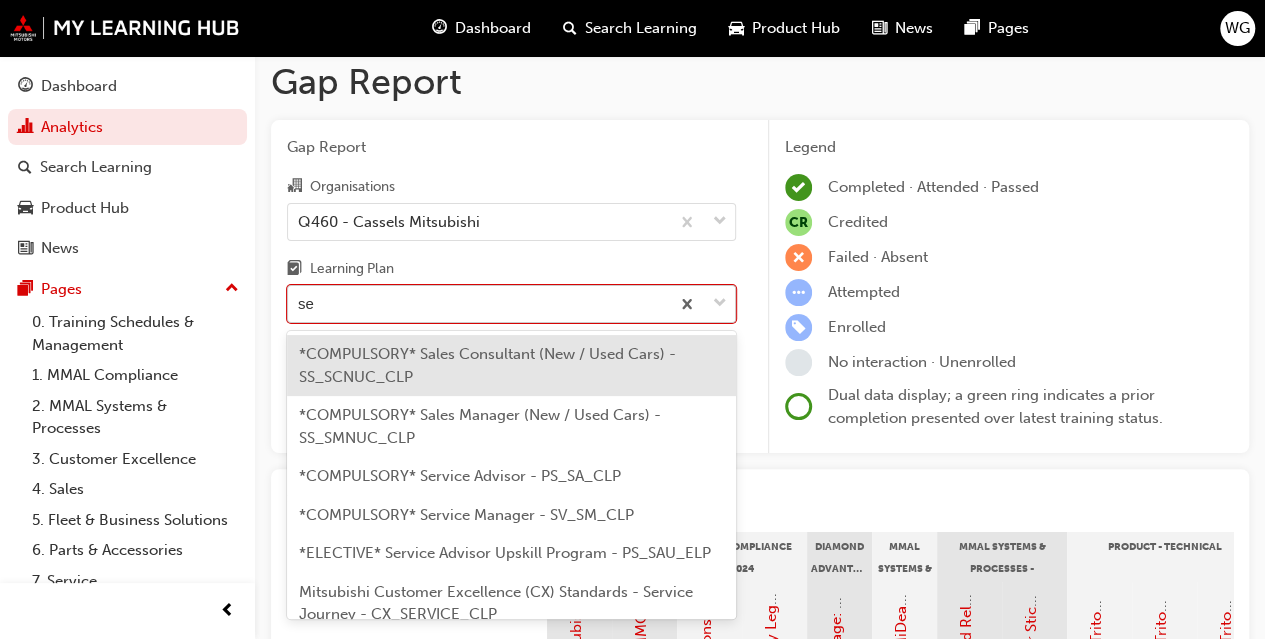 type on "s" 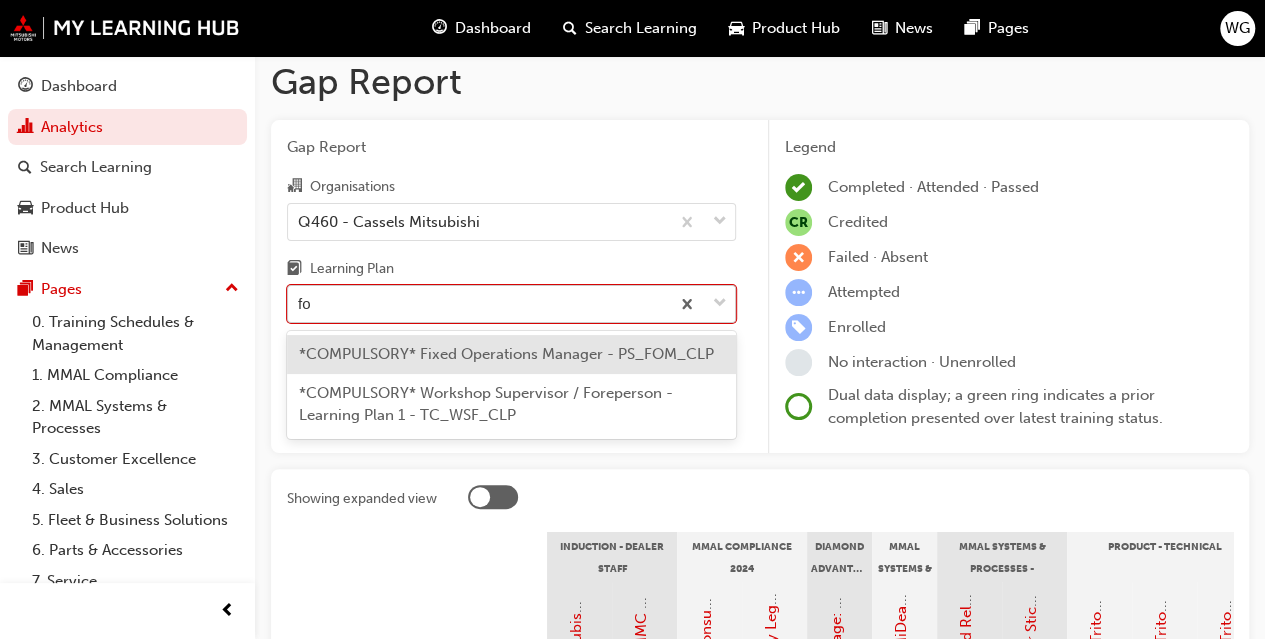 type on "for" 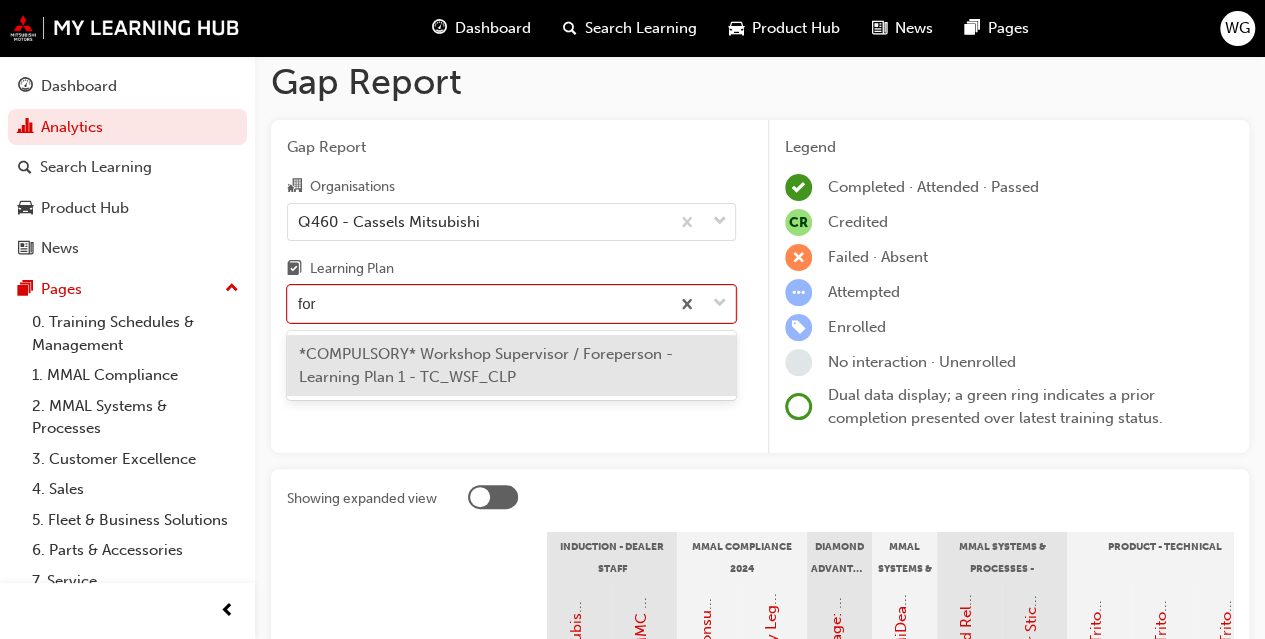 click on "*COMPULSORY* Workshop Supervisor / Foreperson - Learning Plan 1 - TC_WSF_CLP" at bounding box center [486, 365] 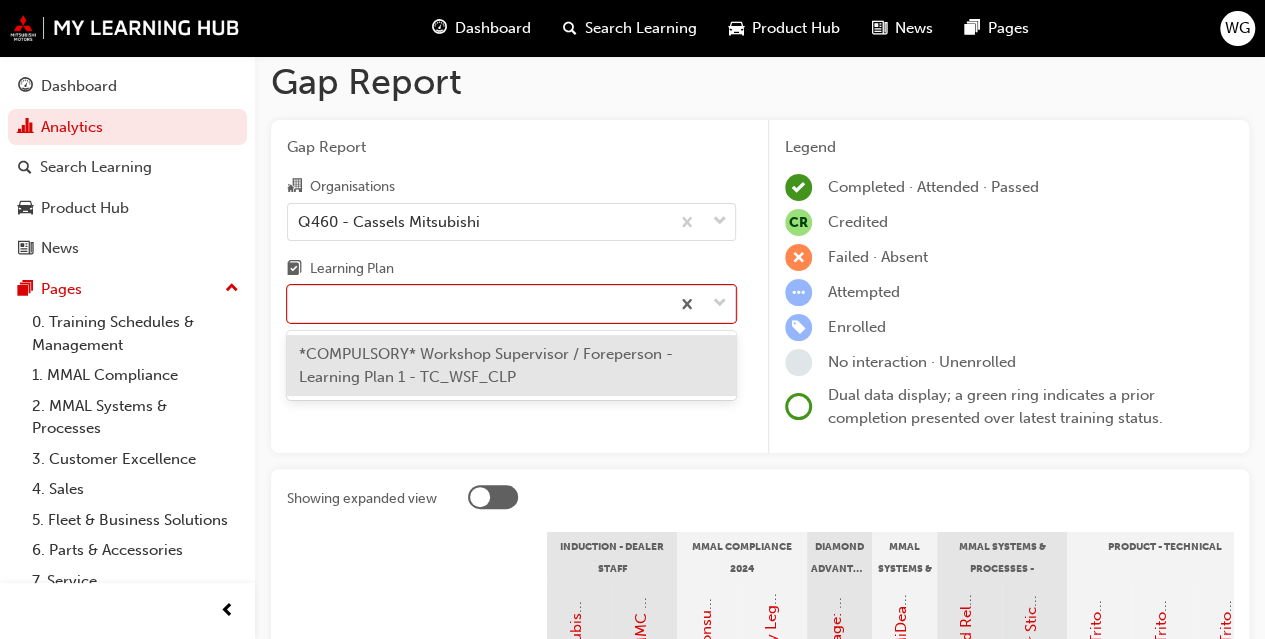 scroll, scrollTop: 0, scrollLeft: 0, axis: both 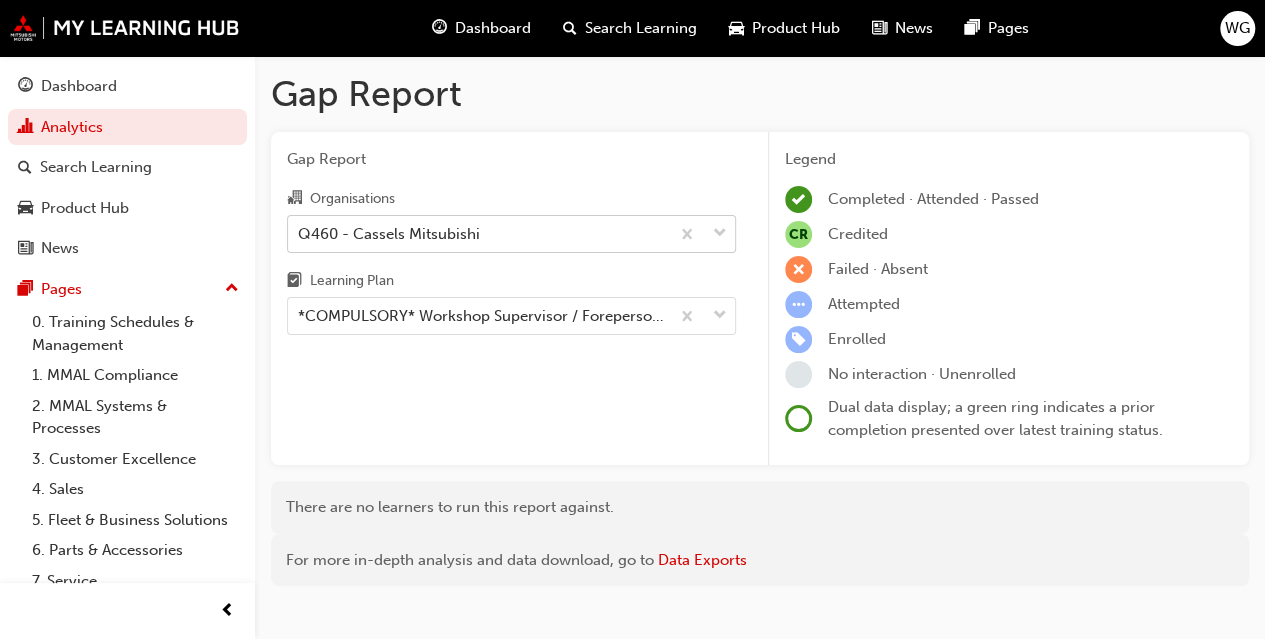 click on "Q460 - Cassels Mitsubishi" at bounding box center [389, 233] 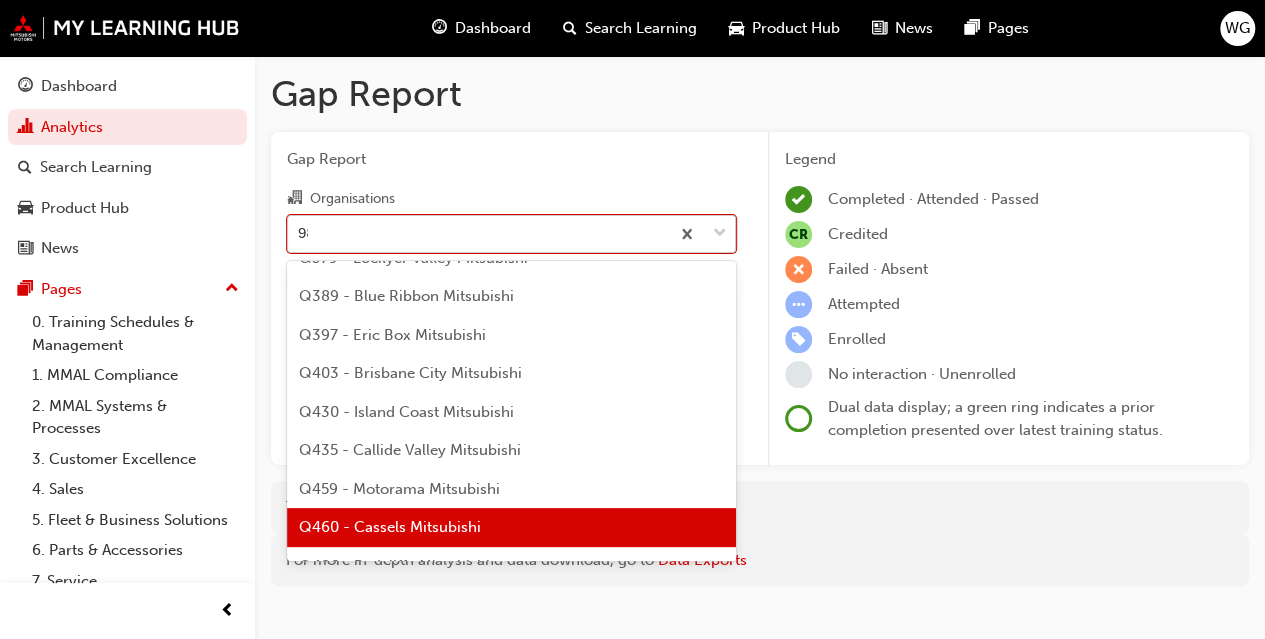 scroll, scrollTop: 142, scrollLeft: 0, axis: vertical 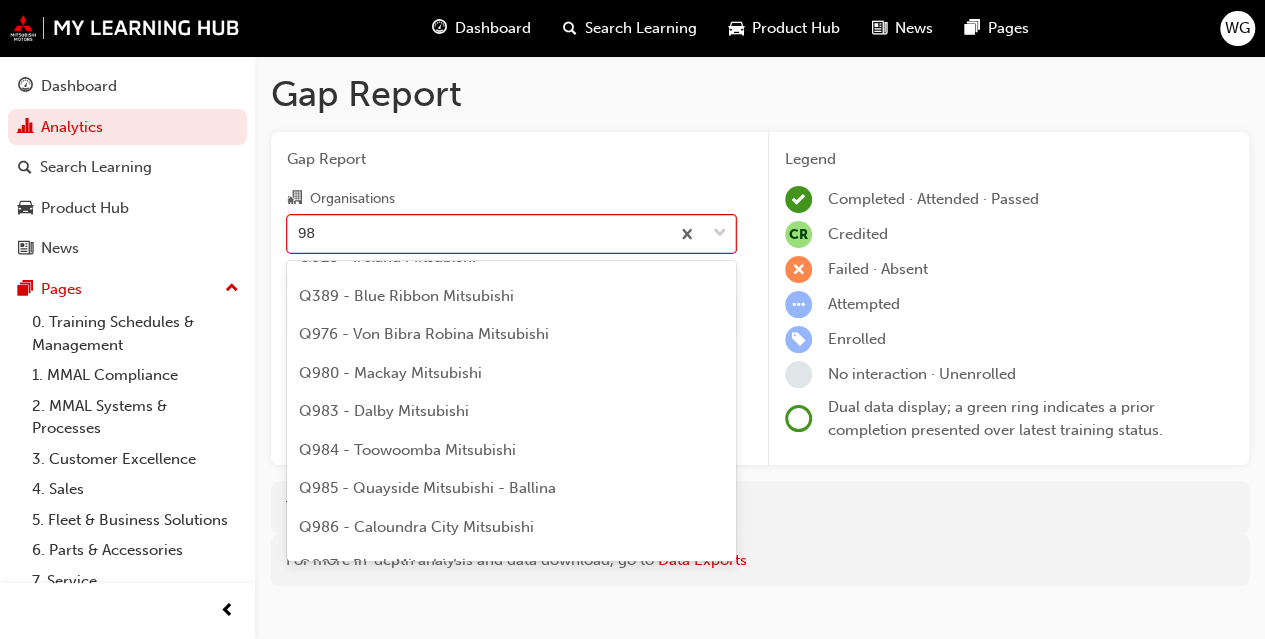 type on "983" 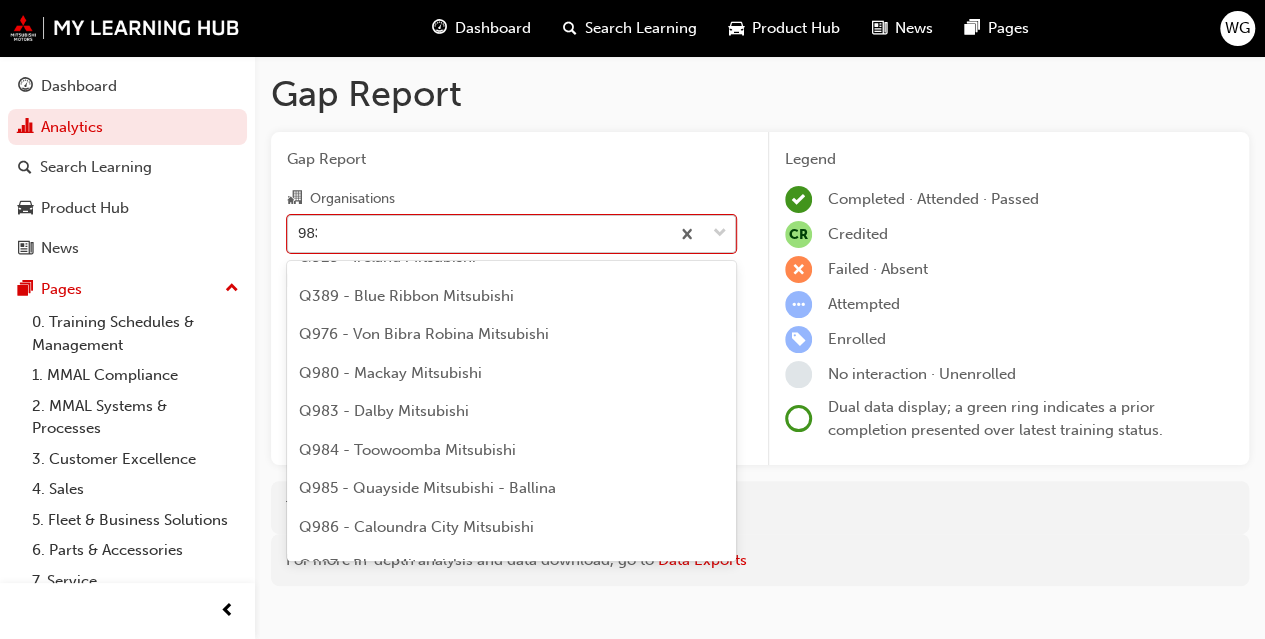 scroll, scrollTop: 0, scrollLeft: 0, axis: both 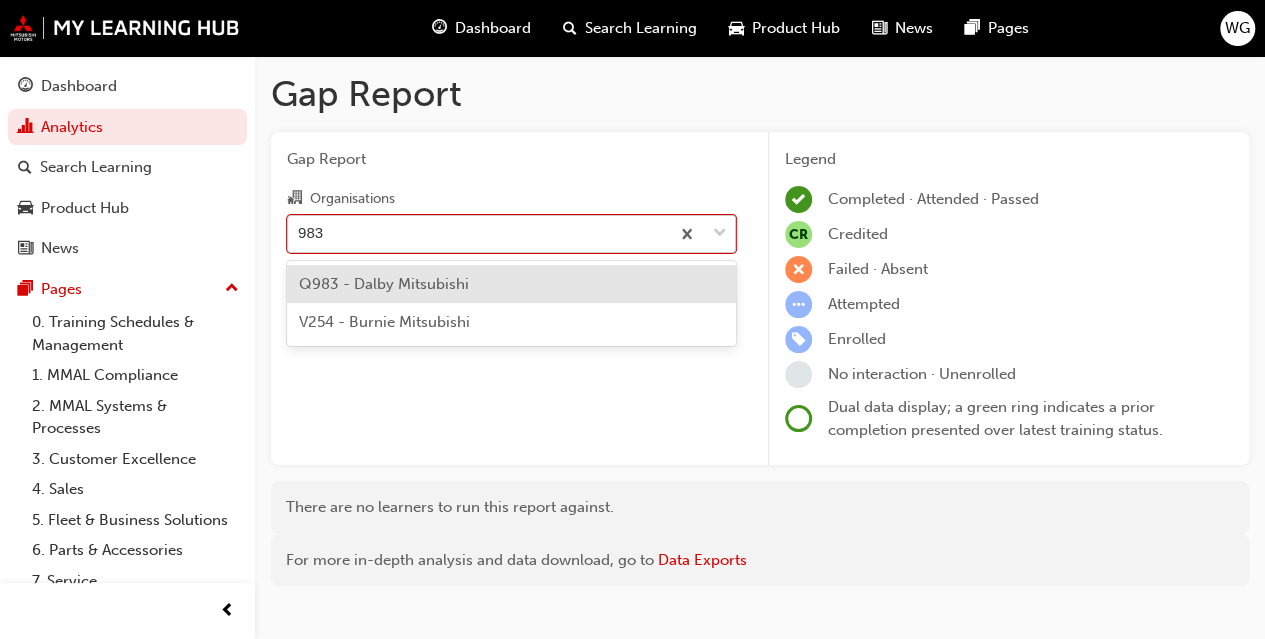 click on "Q983 - Dalby Mitsubishi" at bounding box center [384, 284] 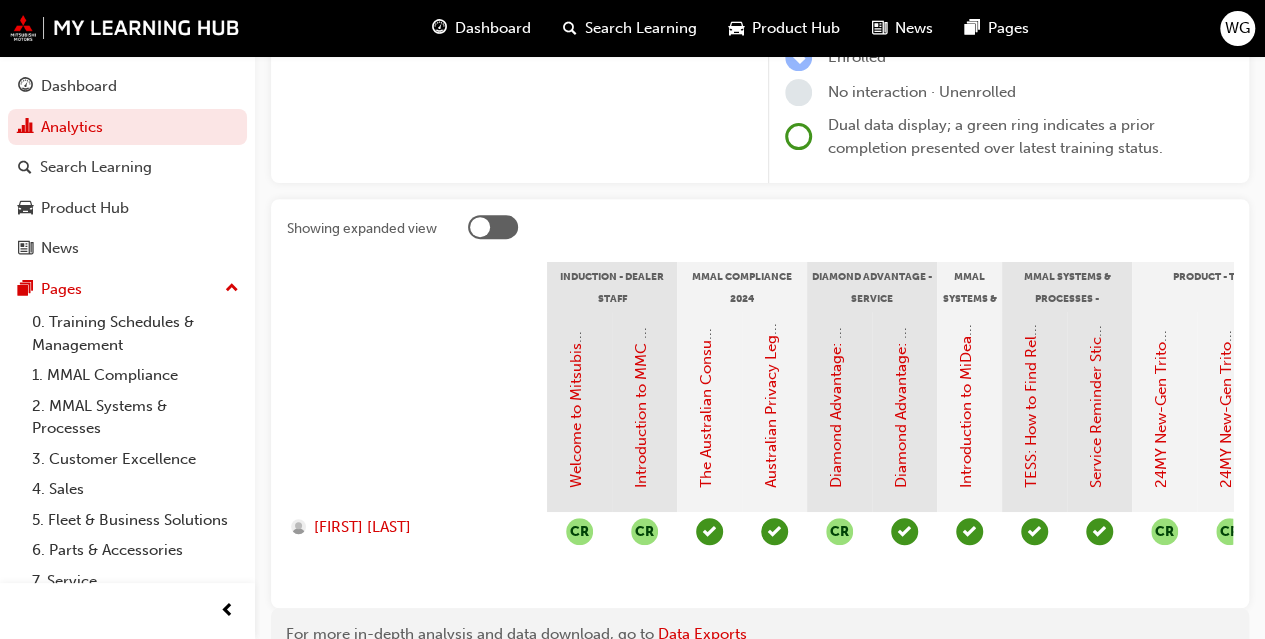 scroll, scrollTop: 400, scrollLeft: 0, axis: vertical 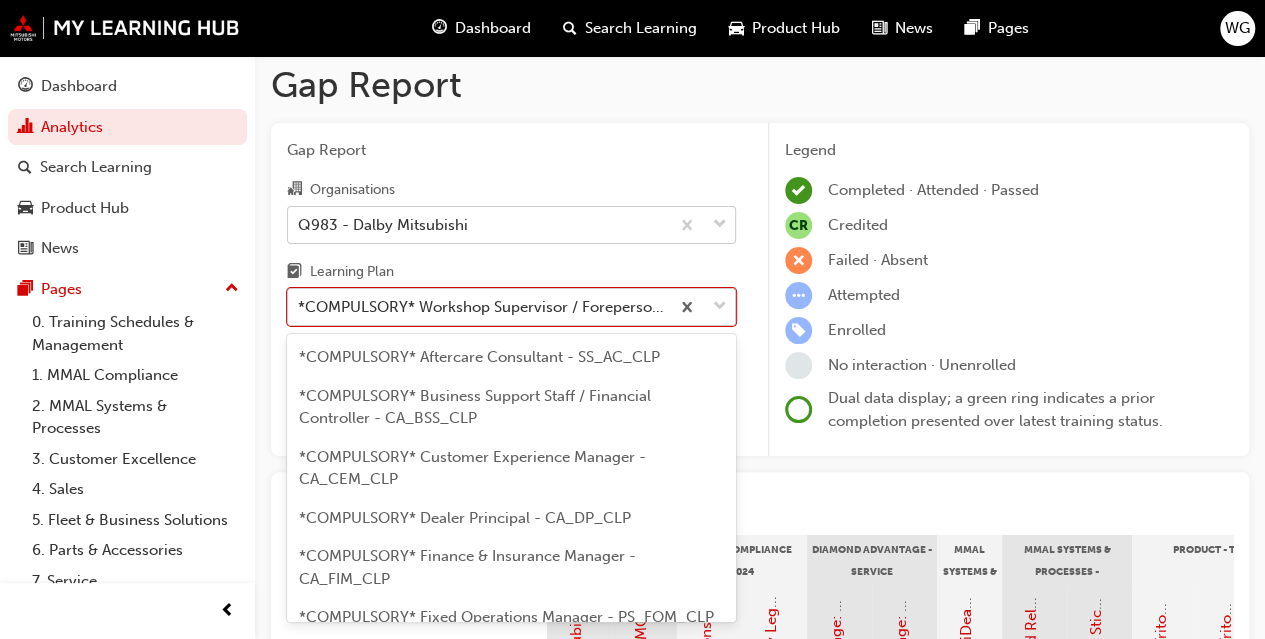 click on "*COMPULSORY* Workshop Supervisor / Foreperson - Learning Plan 1 - TC_WSF_CLP" at bounding box center [478, 307] 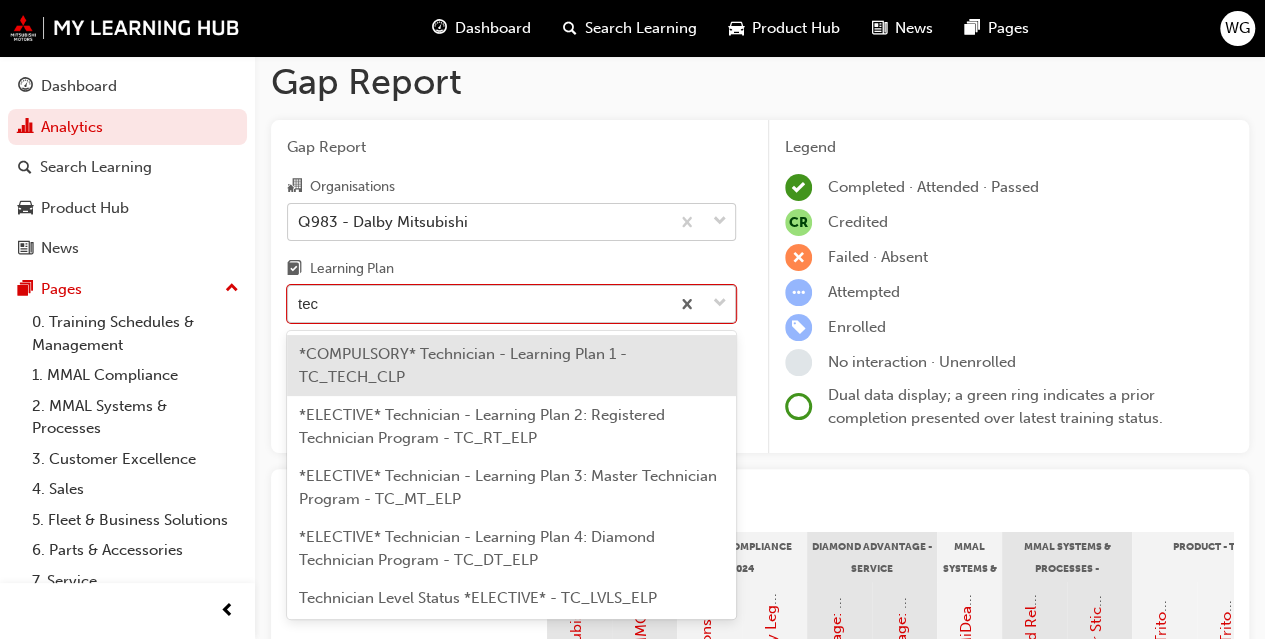 type on "tech" 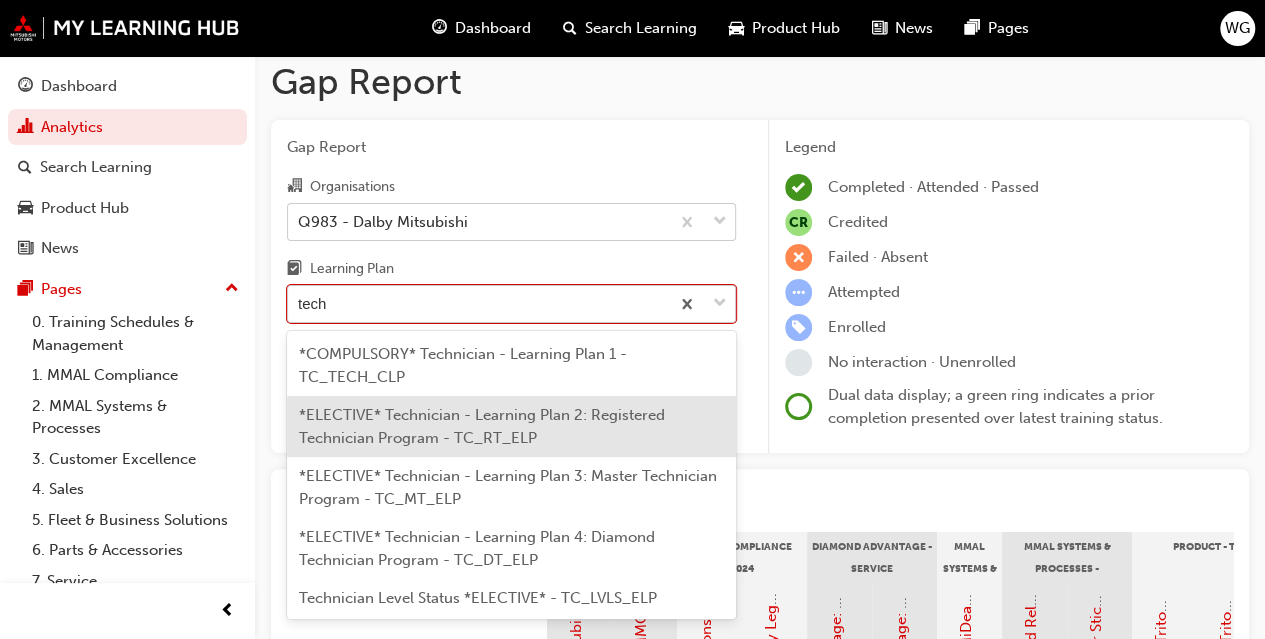 click on "*ELECTIVE* Technician - Learning Plan 2: Registered Technician Program - TC_RT_ELP" at bounding box center (482, 426) 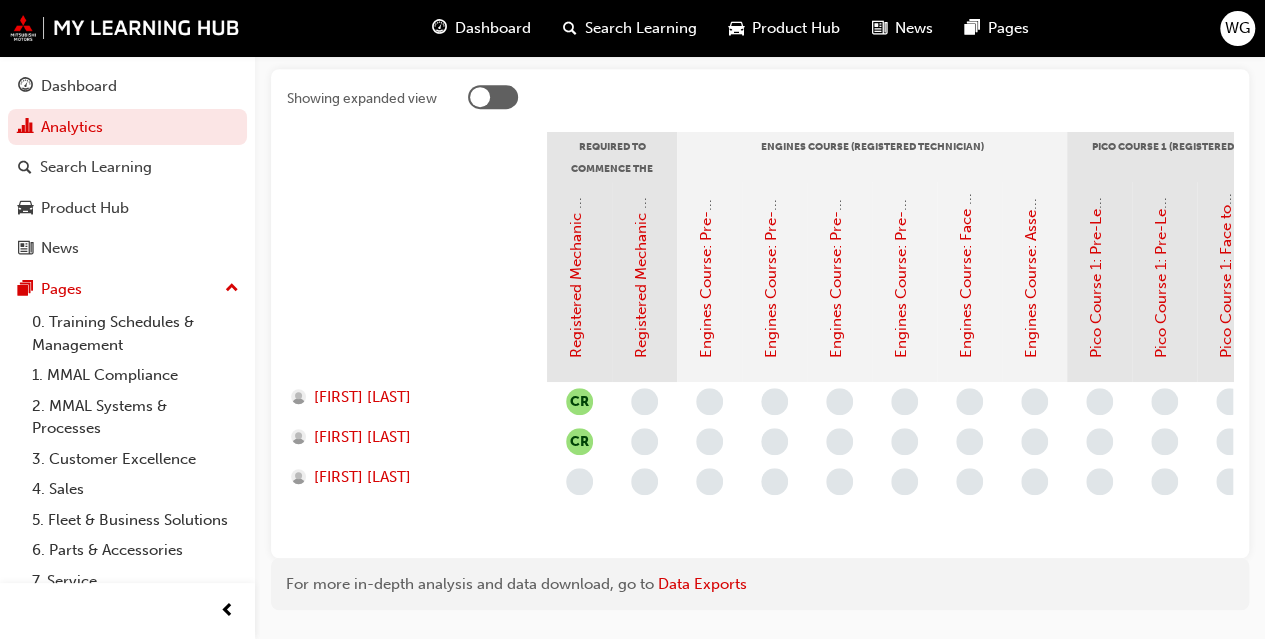 scroll, scrollTop: 380, scrollLeft: 0, axis: vertical 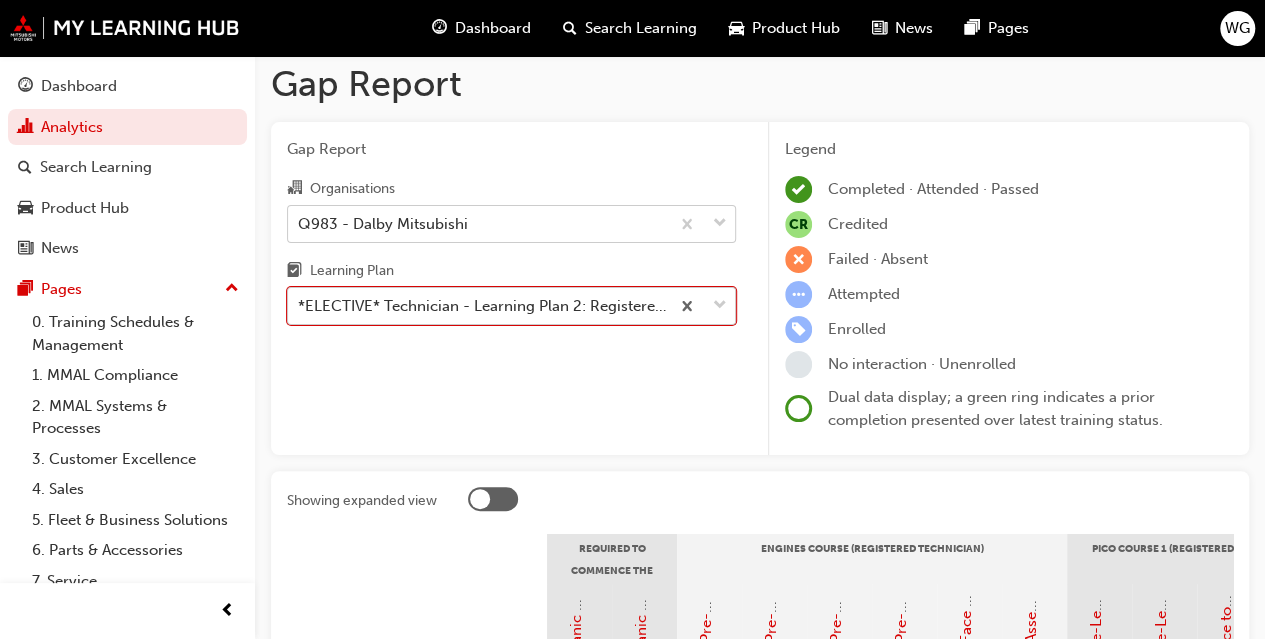 click on "*ELECTIVE* Technician - Learning Plan 2: Registered Technician Program - TC_RT_ELP" at bounding box center (478, 306) 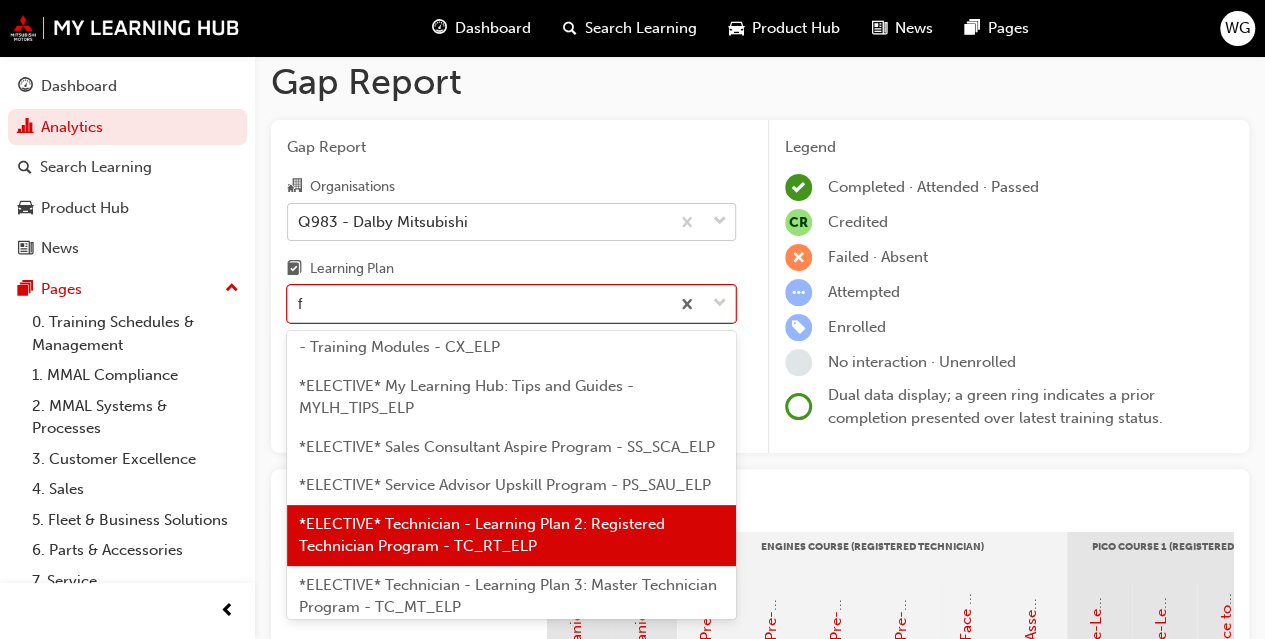 type on "fo" 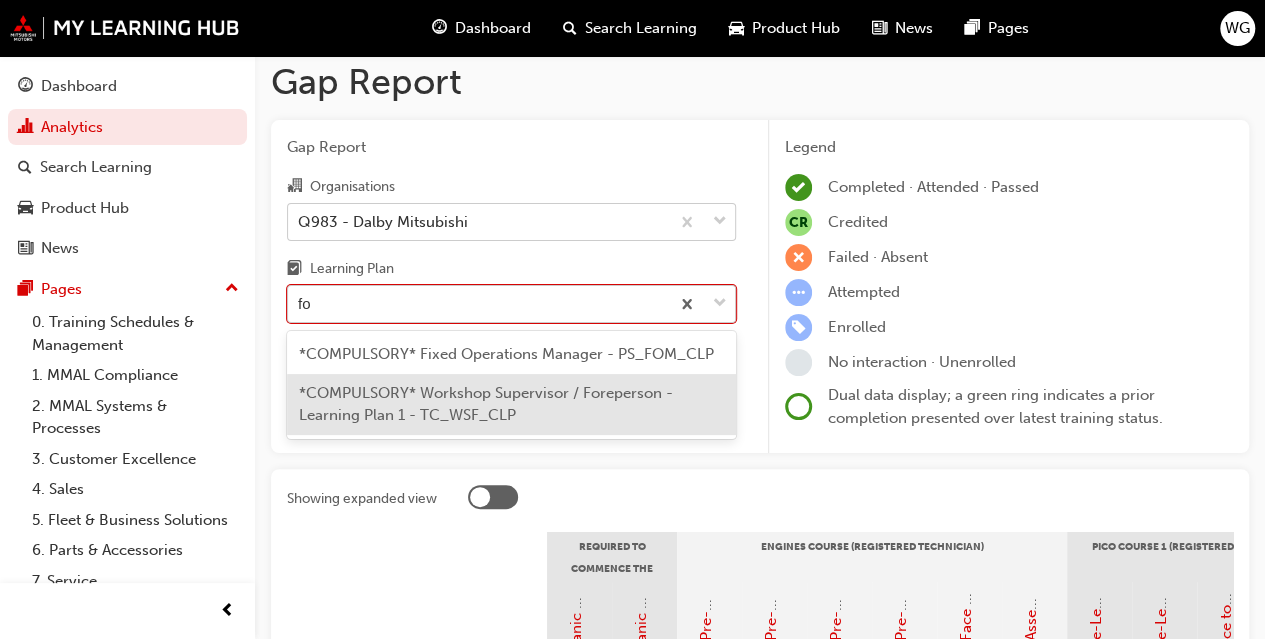 click on "*COMPULSORY* Workshop Supervisor / Foreperson - Learning Plan 1 - TC_WSF_CLP" at bounding box center (486, 404) 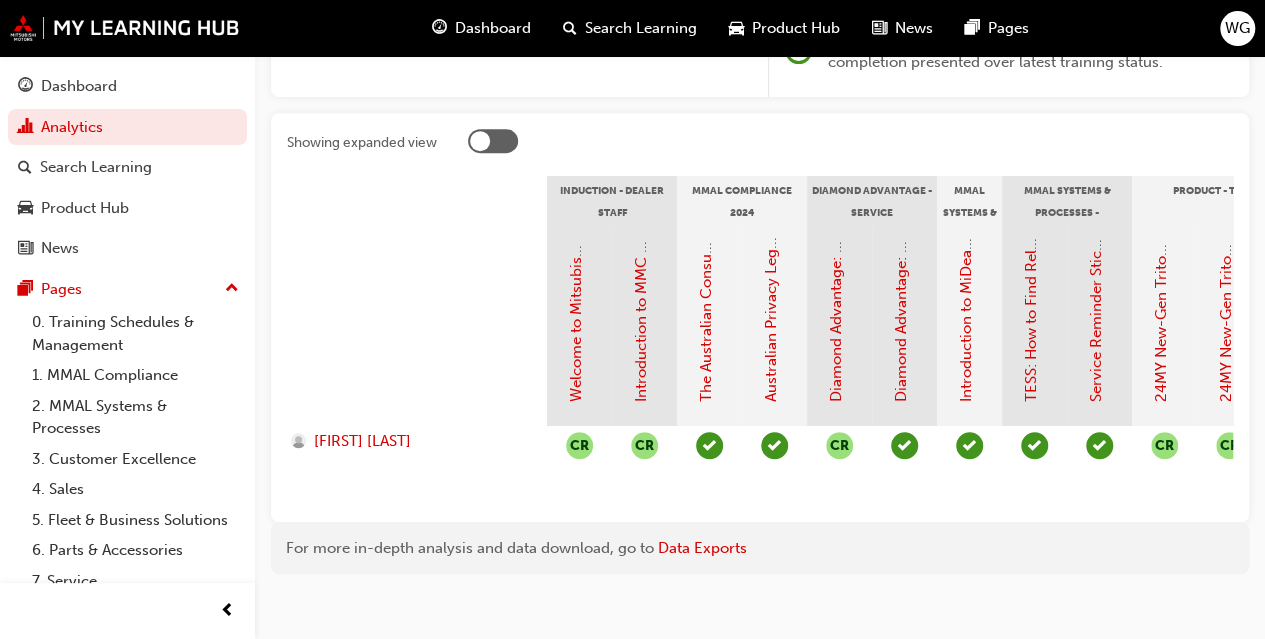 scroll, scrollTop: 400, scrollLeft: 0, axis: vertical 